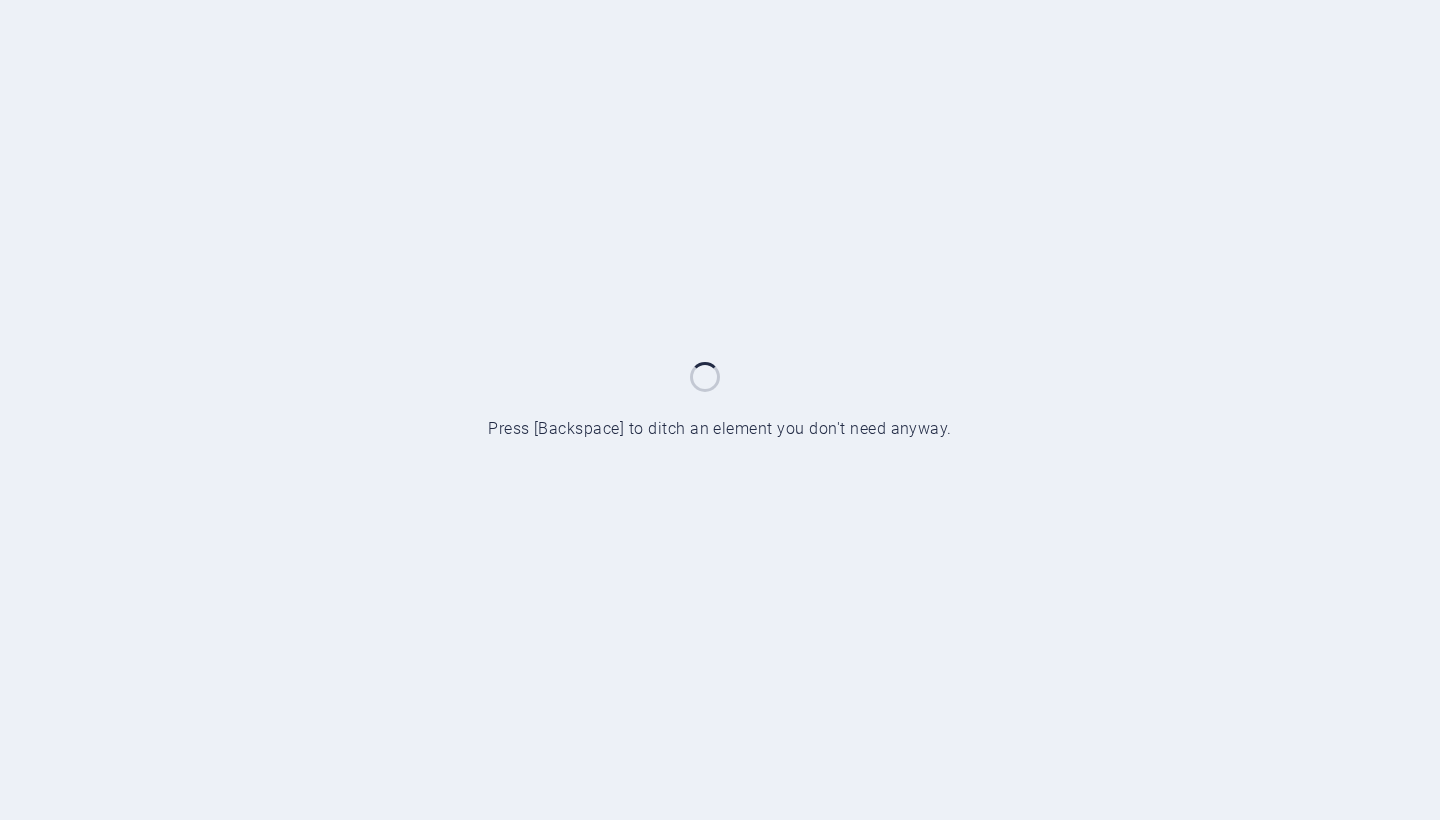 scroll, scrollTop: 0, scrollLeft: 0, axis: both 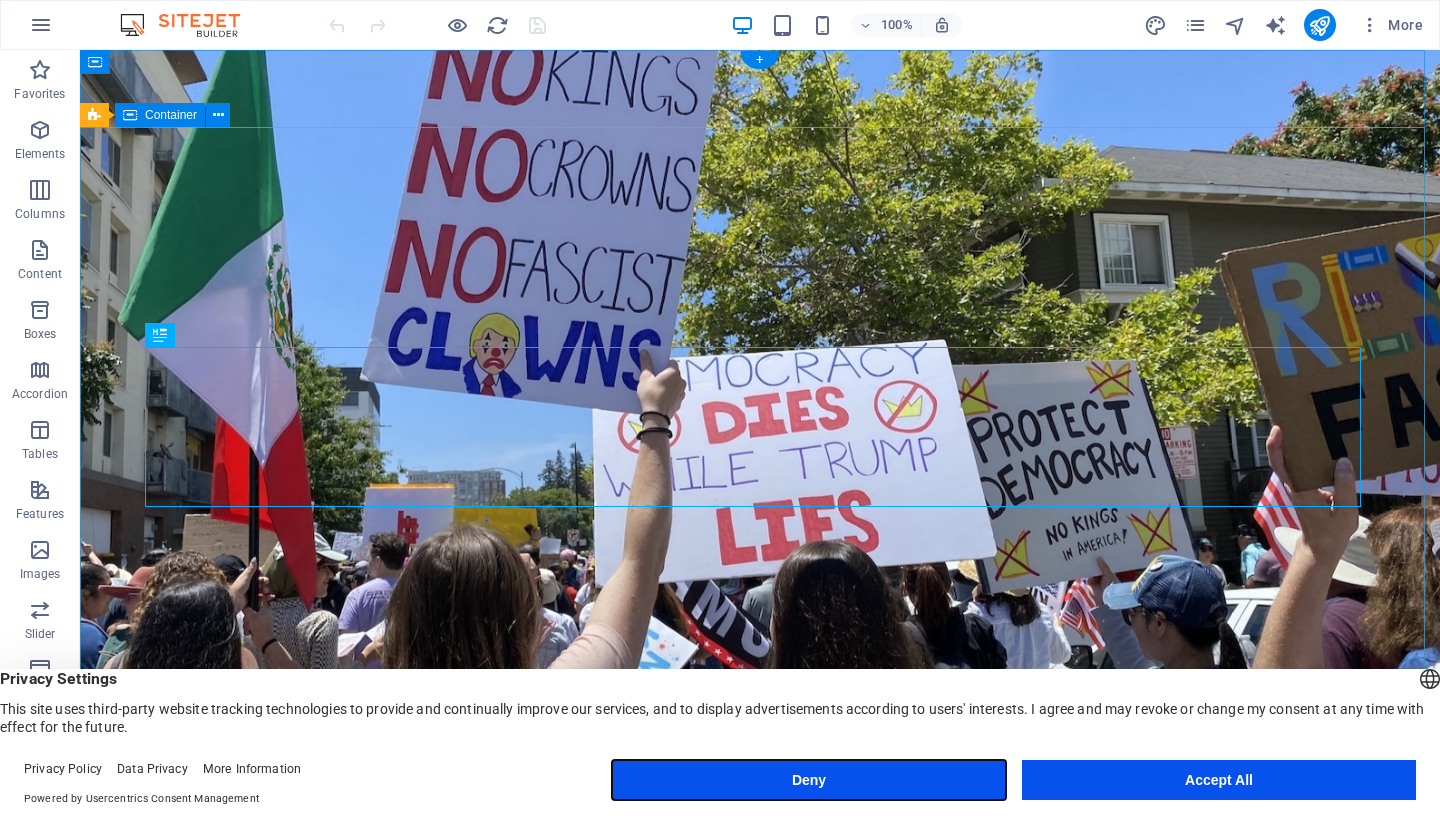 click on "Deny" at bounding box center (809, 780) 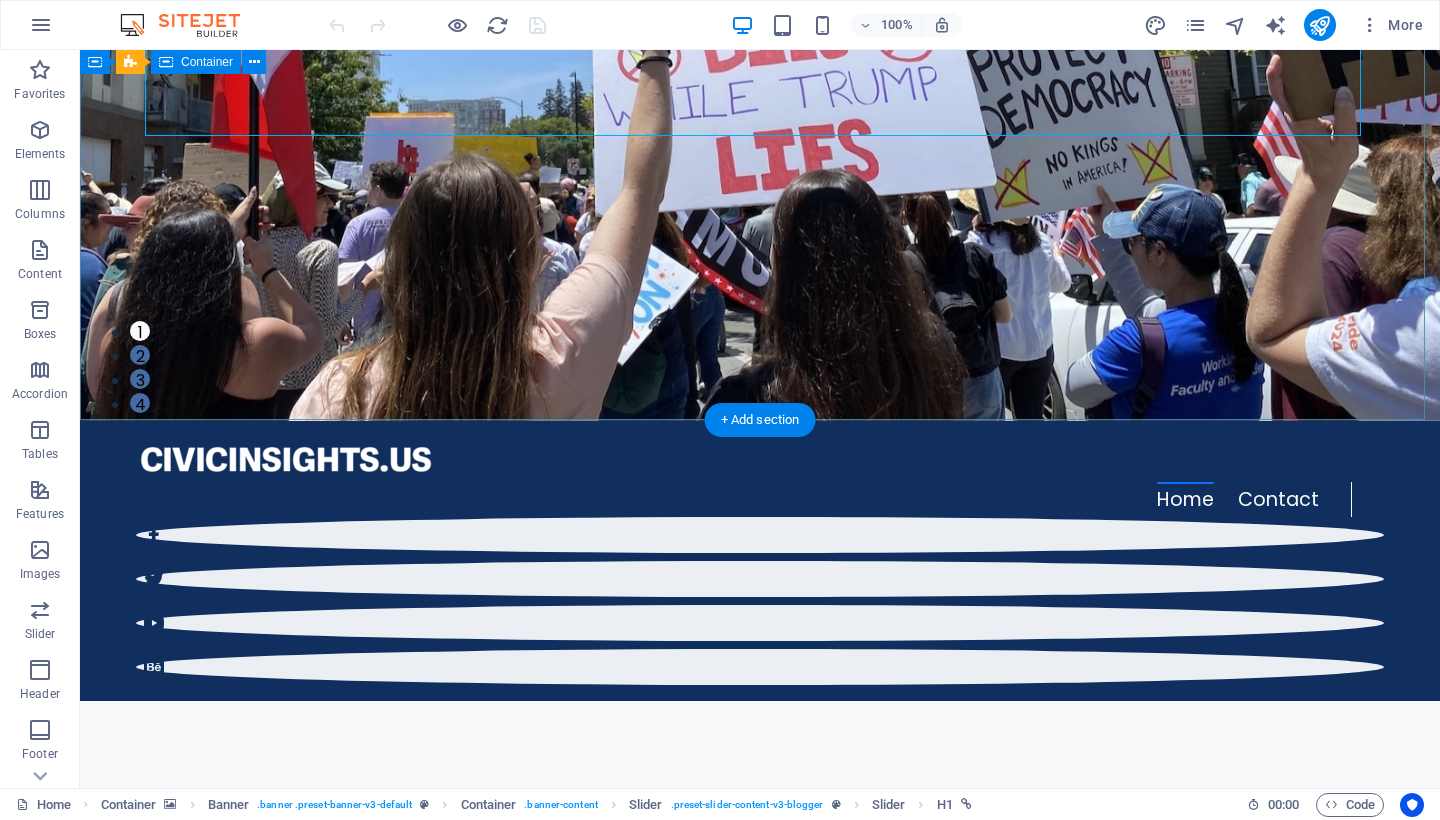 scroll, scrollTop: 555, scrollLeft: 0, axis: vertical 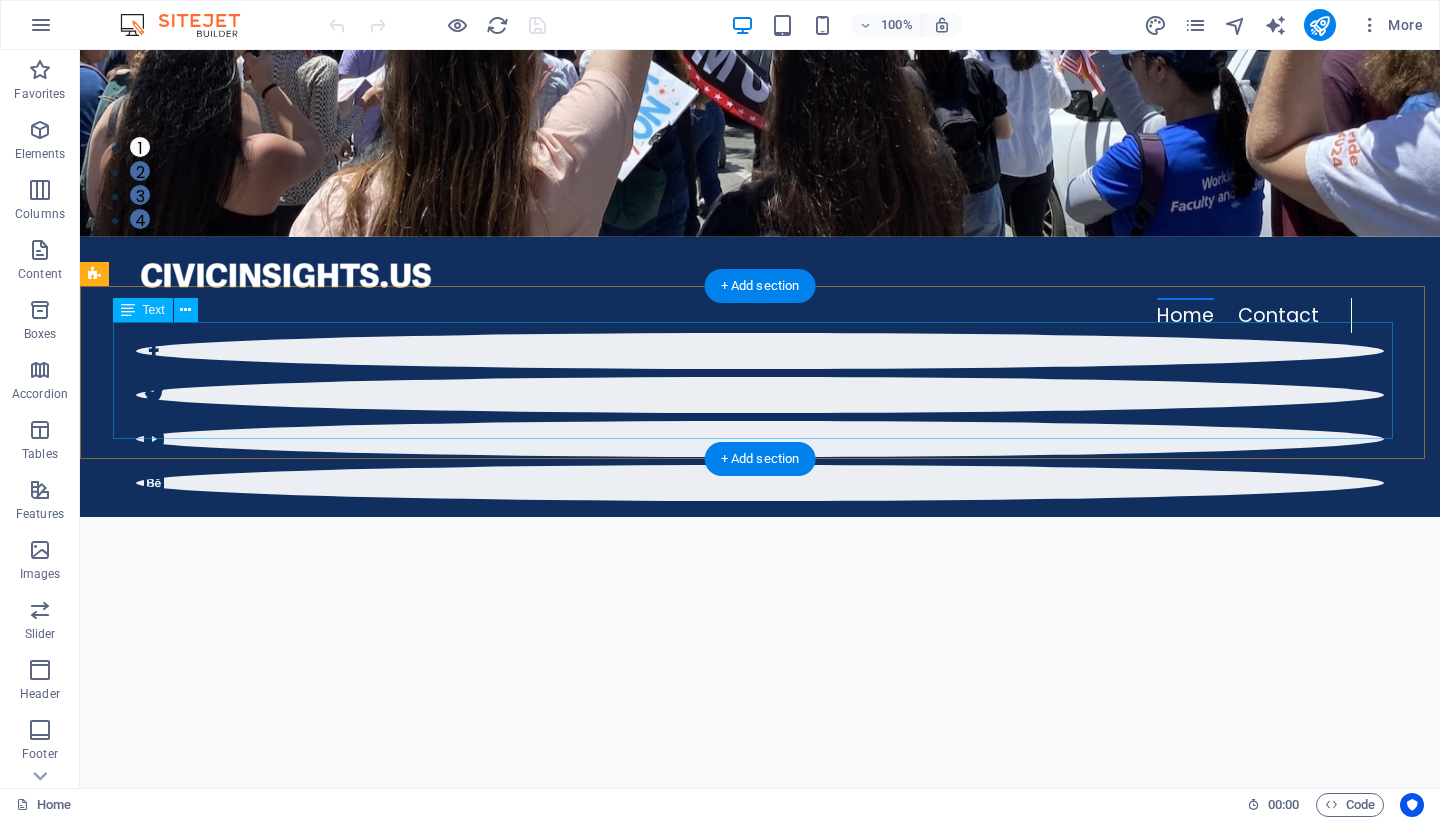 click on "“Be as courageous as you can.  If none of us is prepared to die for freedom,  then all of us will die under tyranny.” ―  Timothy Snyder, On Tyranny: Twenty Lessons from the 20th Century" at bounding box center (760, 1326) 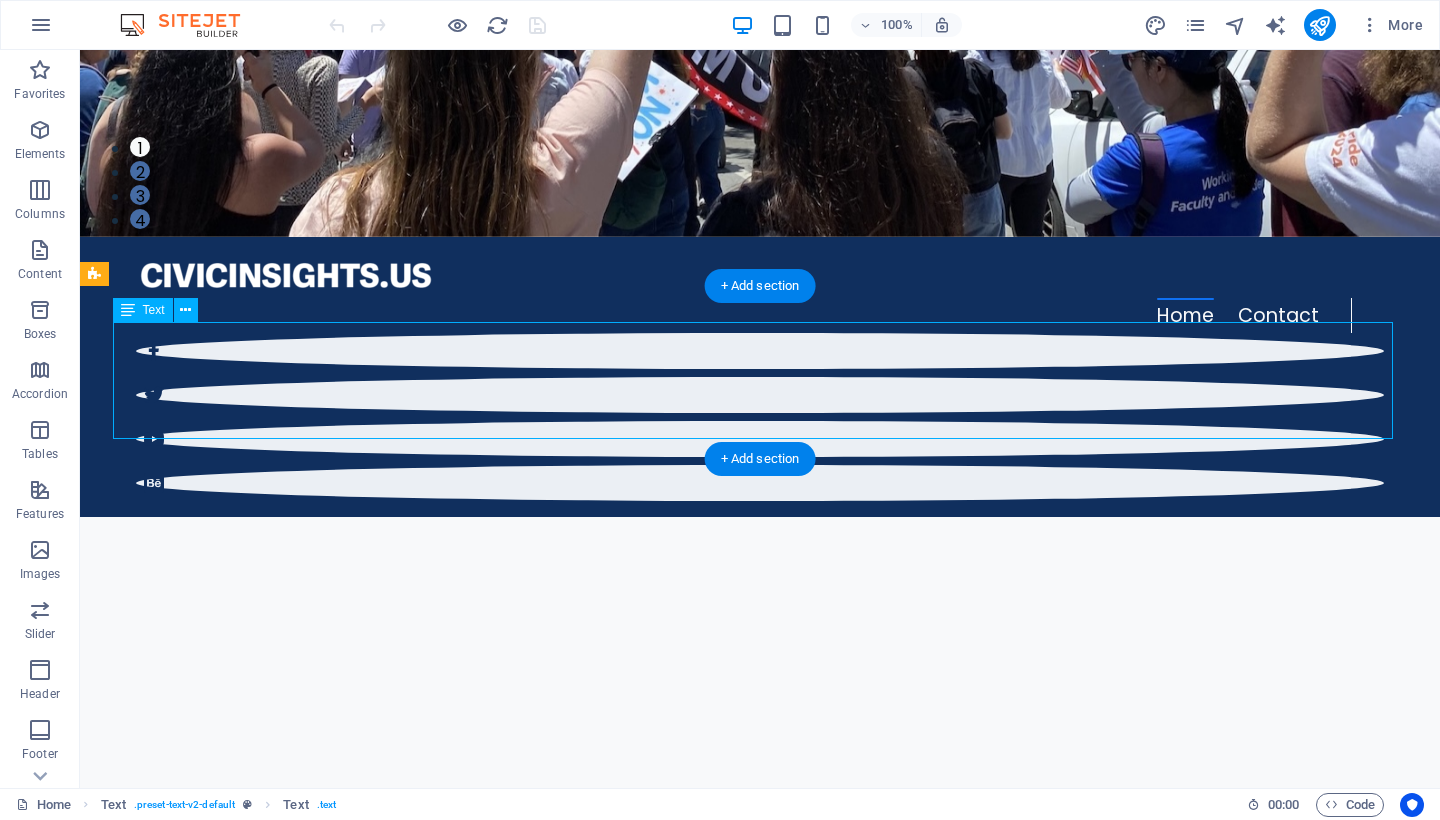 click on "“Be as courageous as you can.  If none of us is prepared to die for freedom,  then all of us will die under tyranny.” ―  Timothy Snyder, On Tyranny: Twenty Lessons from the 20th Century" at bounding box center [760, 1326] 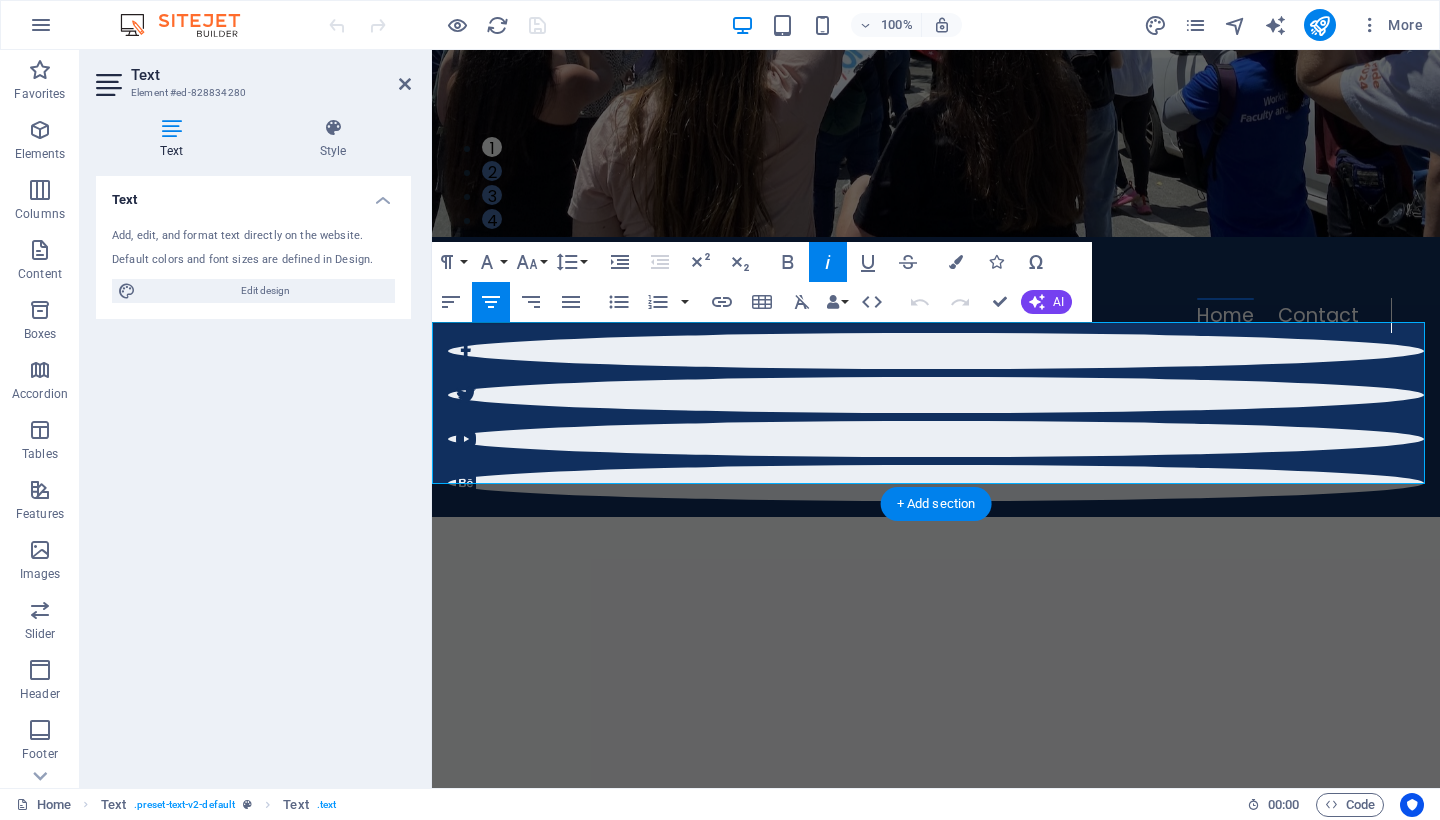 drag, startPoint x: 1070, startPoint y: 433, endPoint x: 677, endPoint y: 355, distance: 400.6657 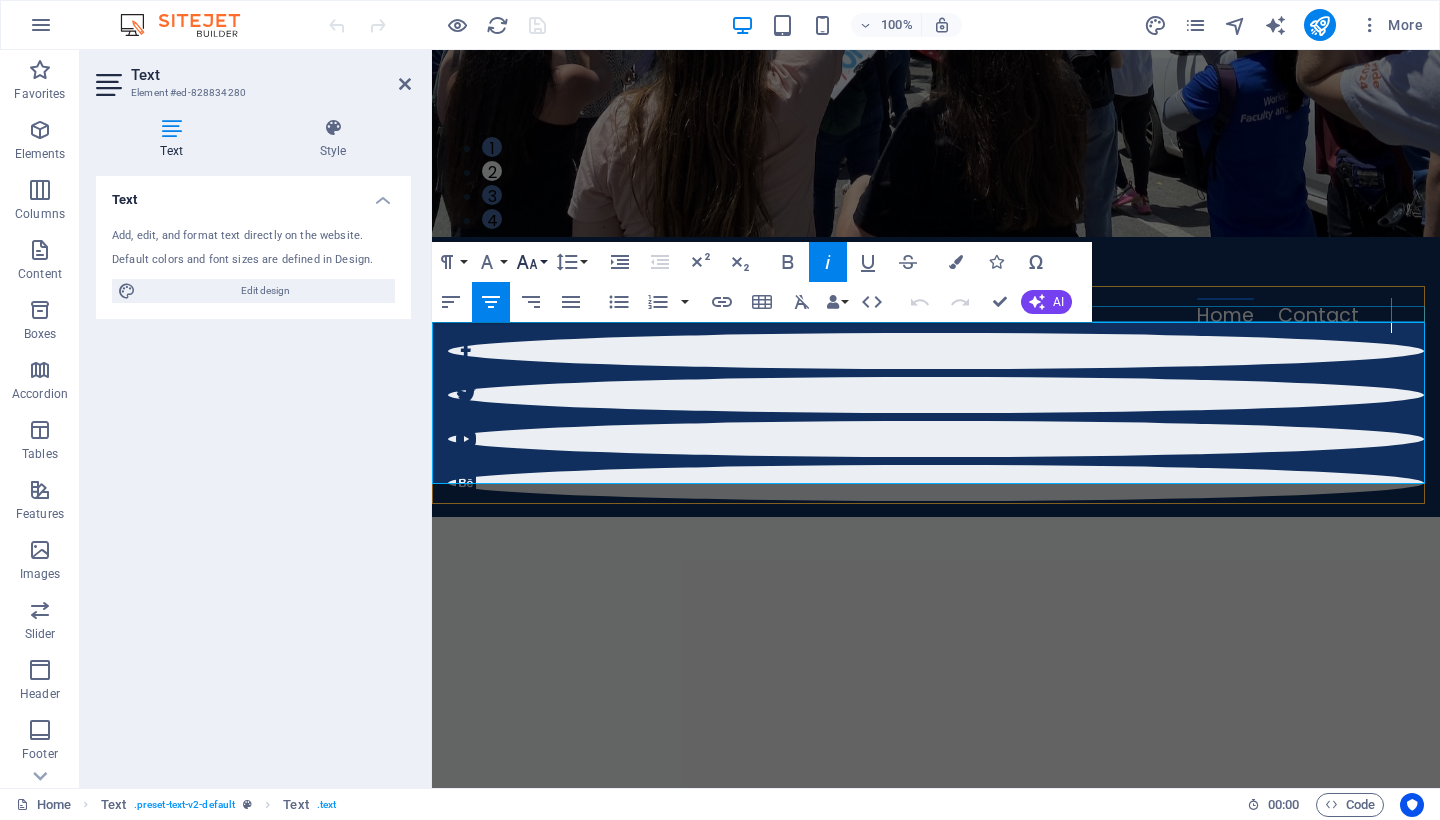 click on "Font Size" at bounding box center [531, 262] 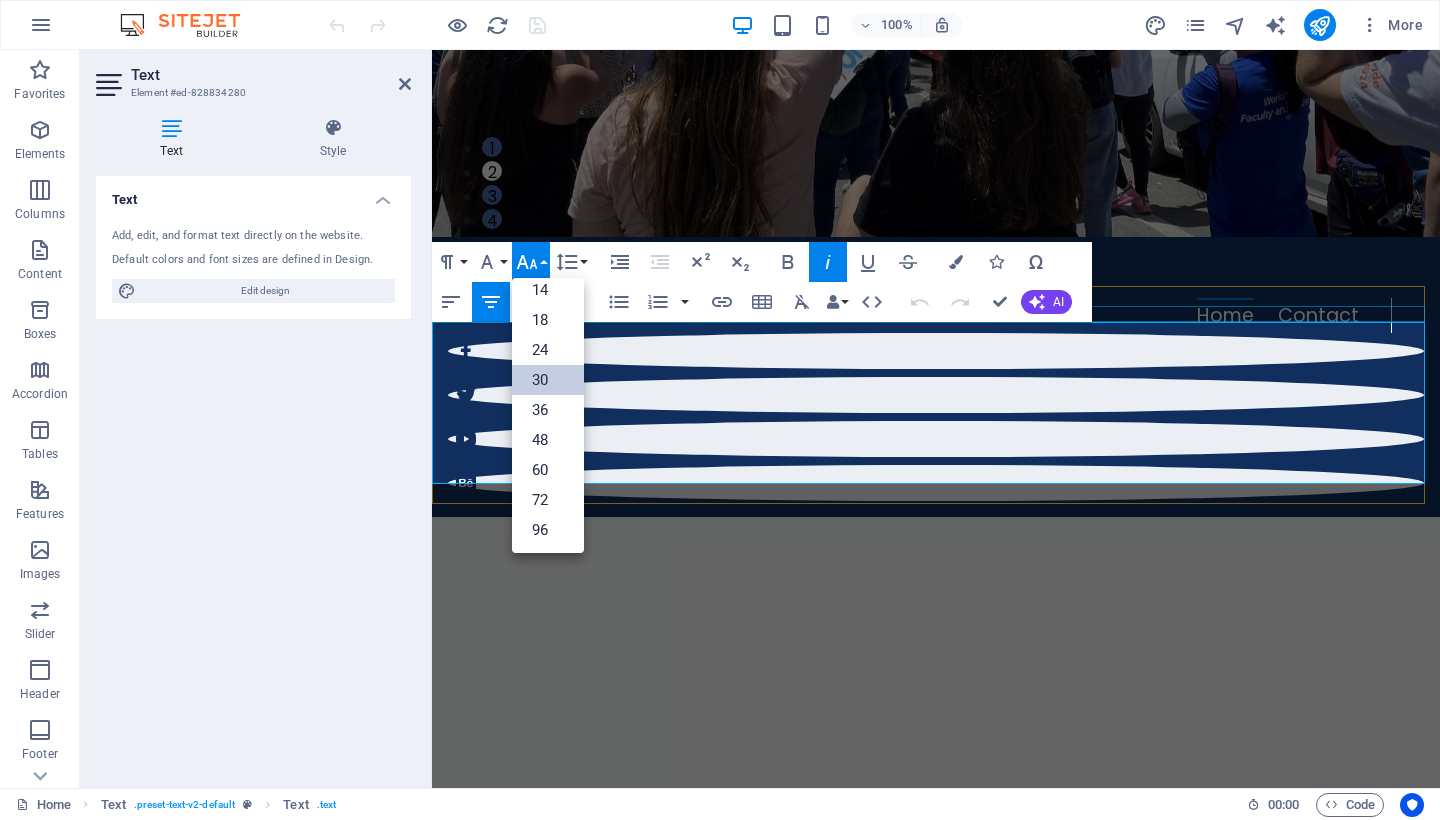 scroll, scrollTop: 161, scrollLeft: 0, axis: vertical 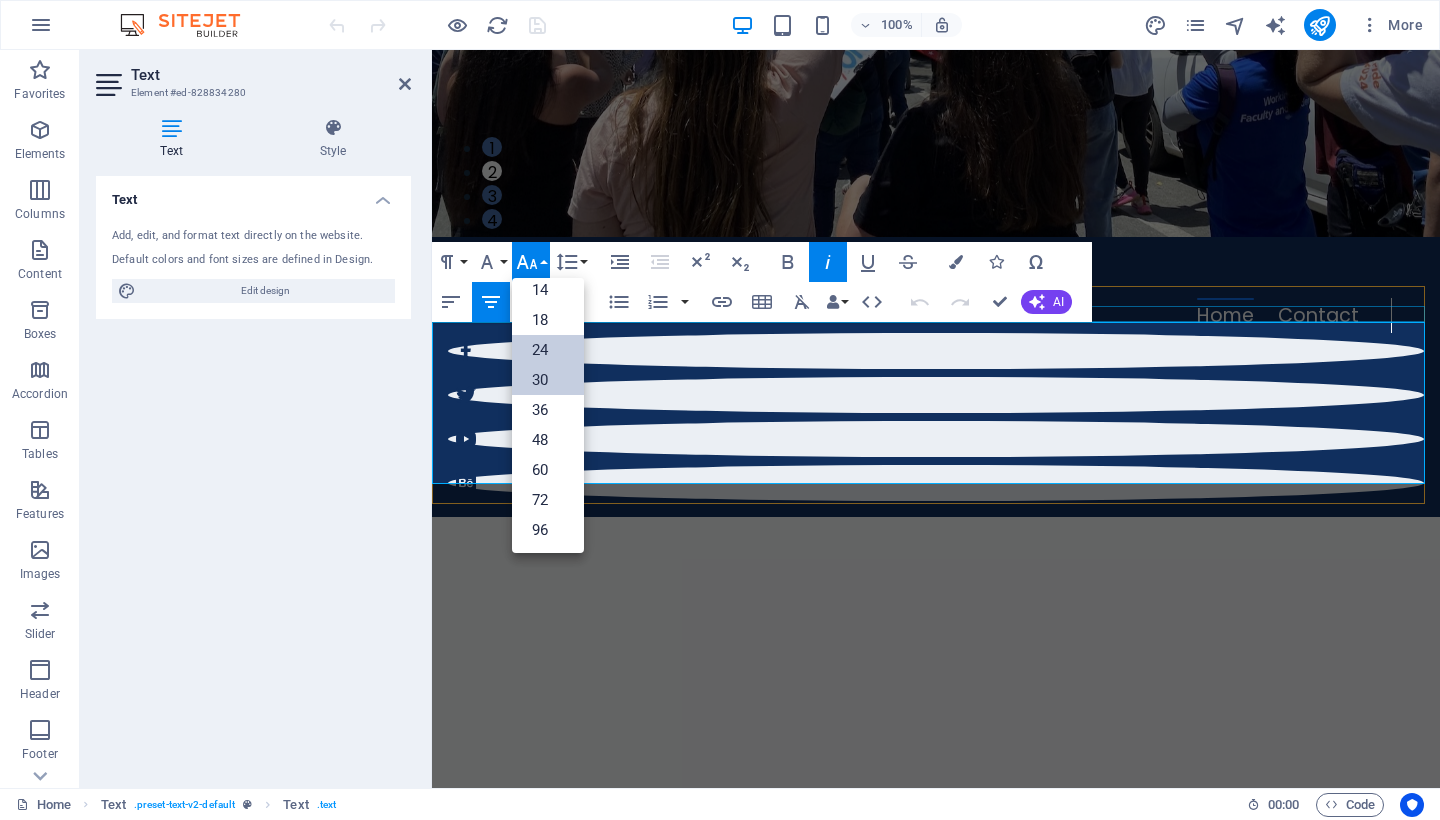 click on "24" at bounding box center [548, 350] 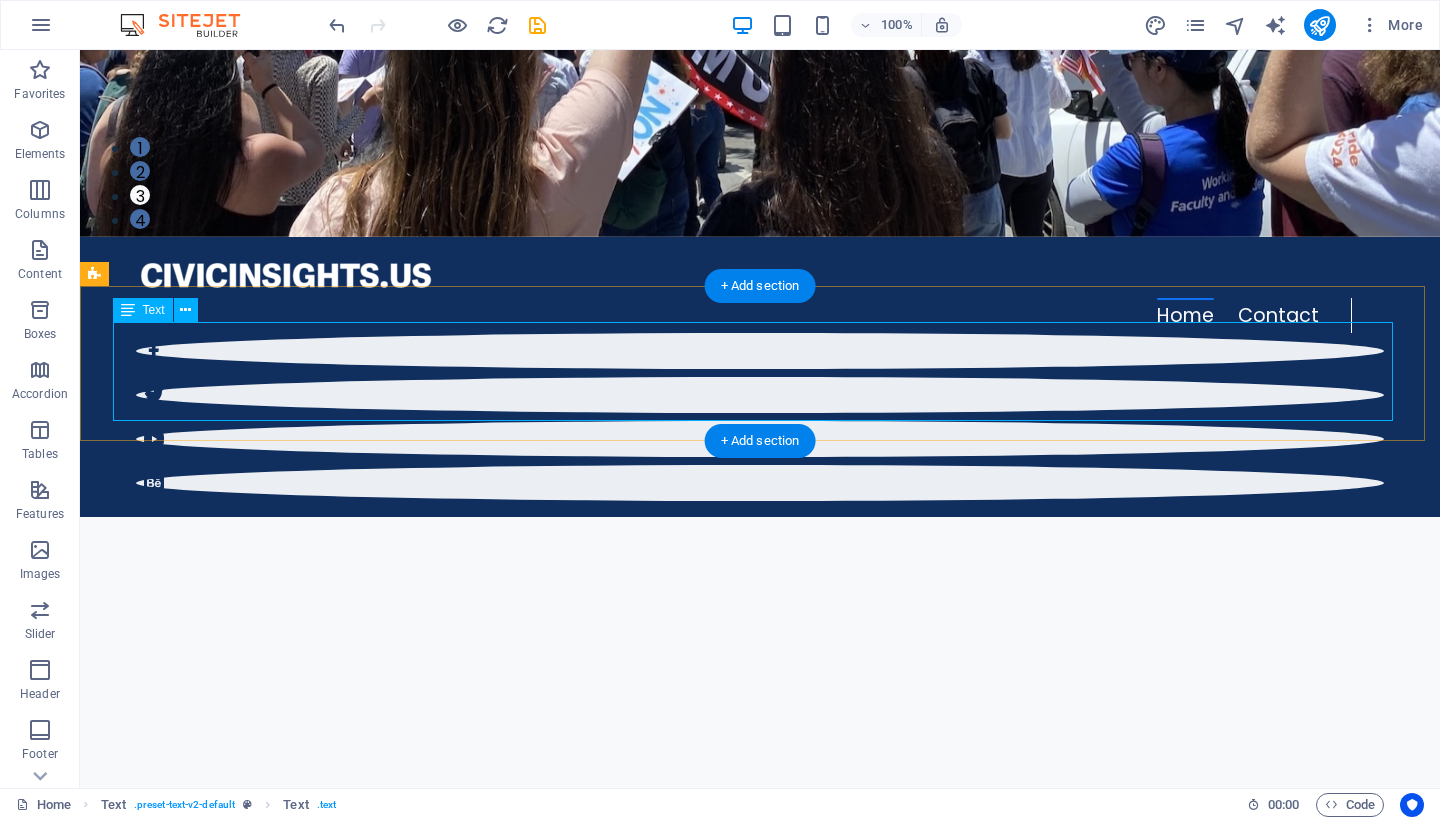 click on "“Be as courageous as you can.  If none of us is prepared to die for freedom,  then all of us will die under tyranny.” ―  Timothy Snyder, On Tyranny: Twenty Lessons from the 20th Century" at bounding box center (760, 1317) 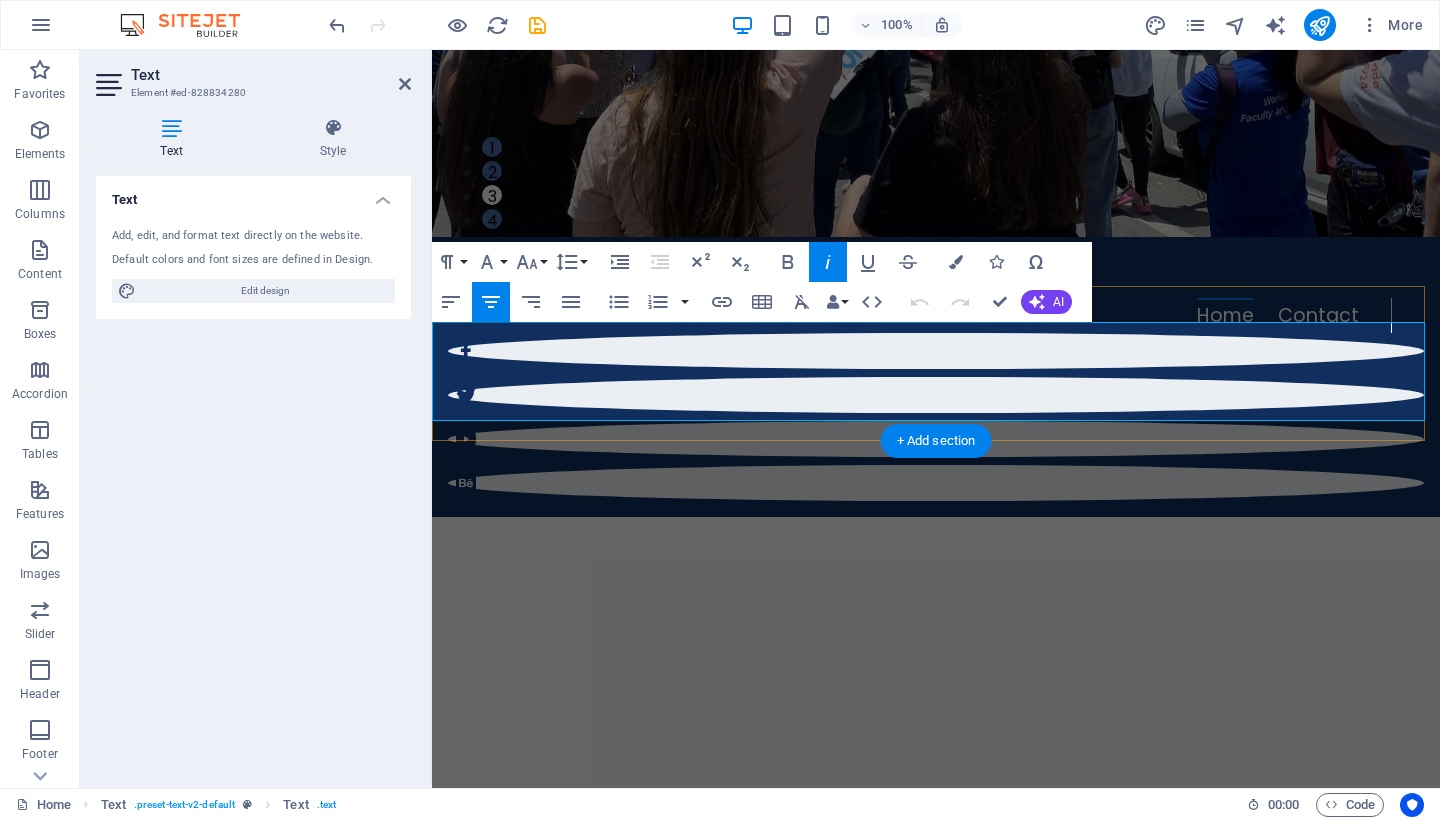 click on "then all of us will die under tyranny.”" at bounding box center [1192, 1320] 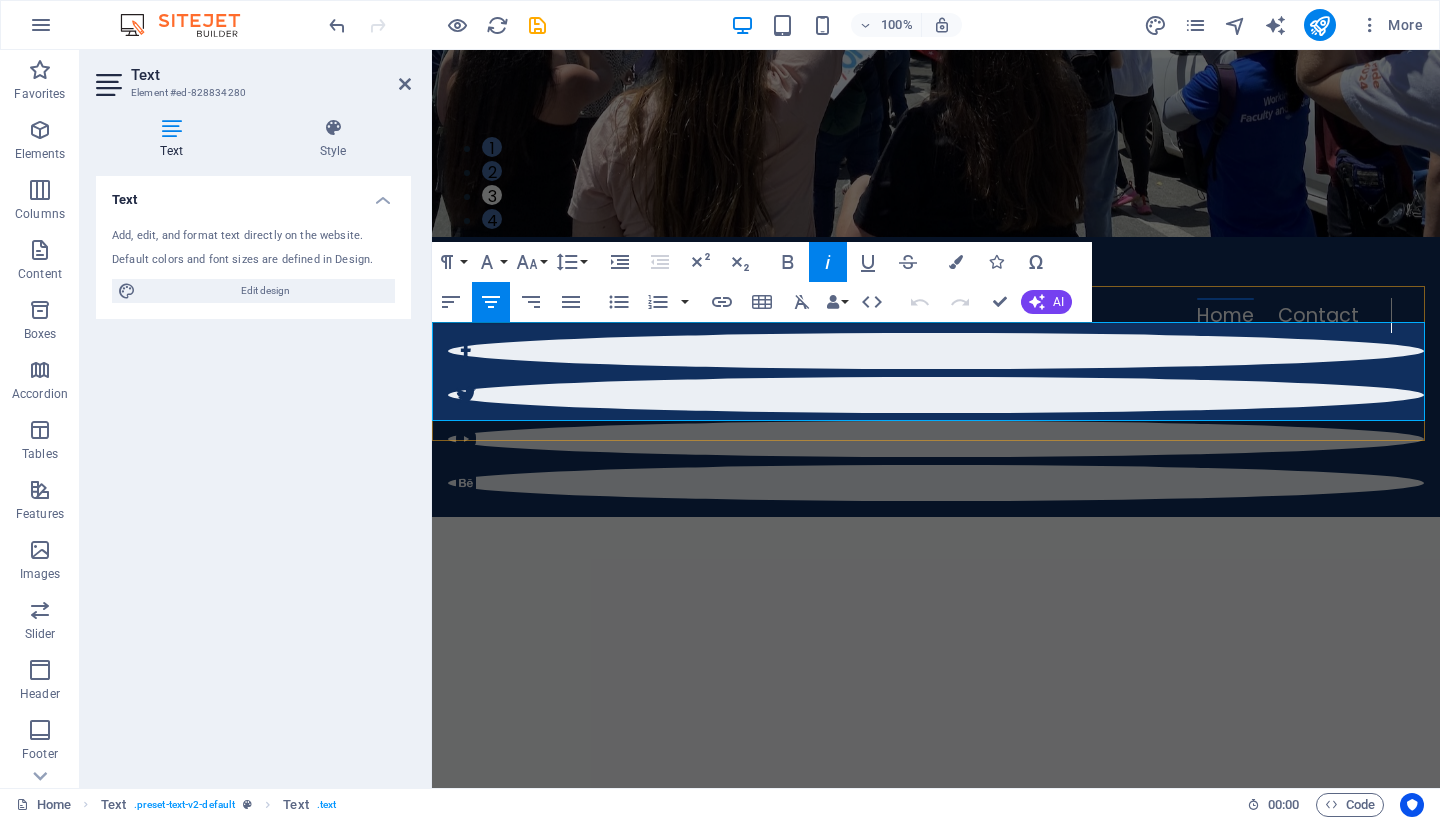 click on "then all of us will die under tyranny.”" at bounding box center [1192, 1320] 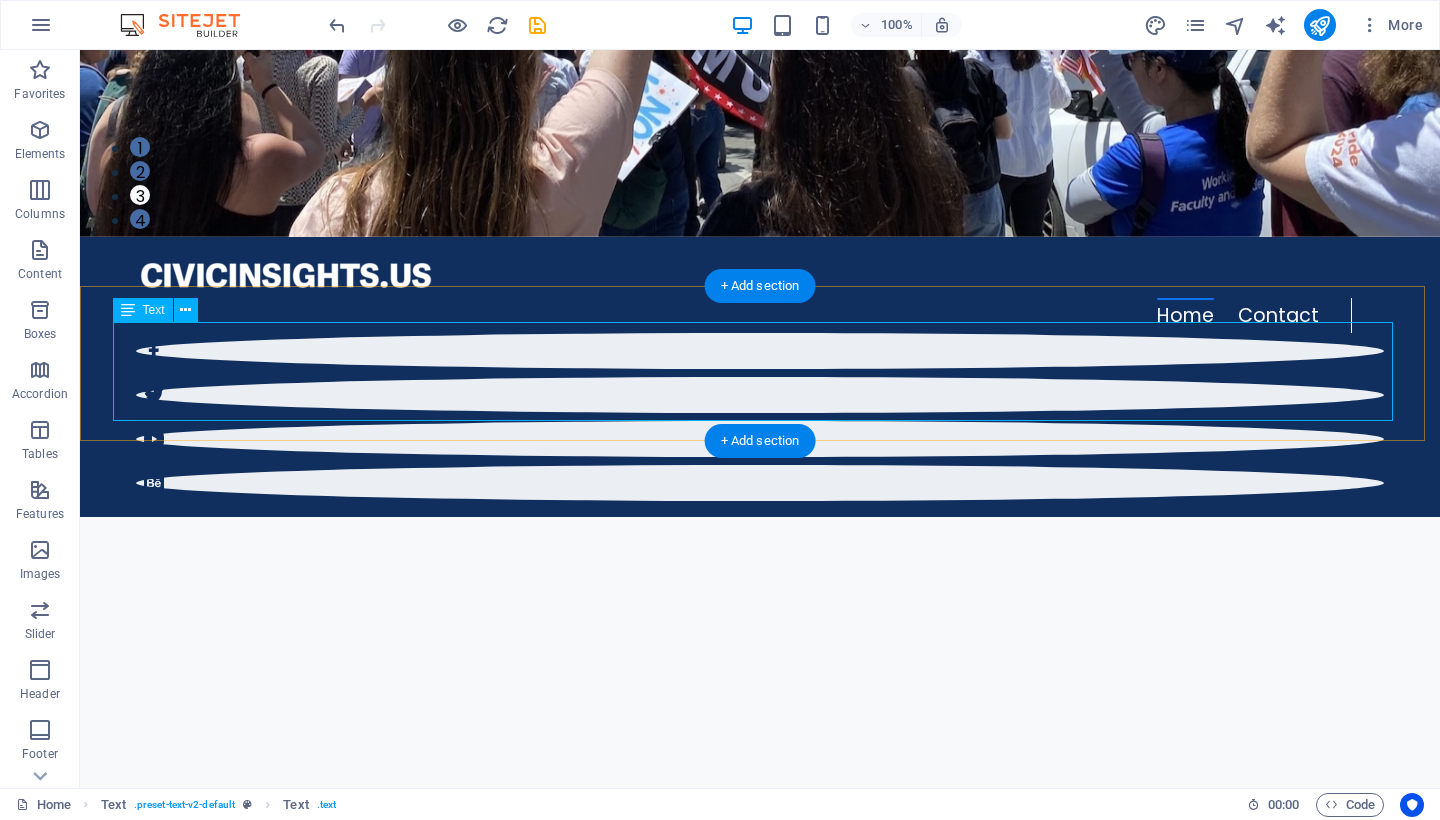 click on "“Be as courageous as you can.  If none of us is prepared to die for freedom,  then all of us will die under tyranny.” ―  Timothy Snyder, On Tyranny: Twenty Lessons from the 20th Century" at bounding box center [760, 1317] 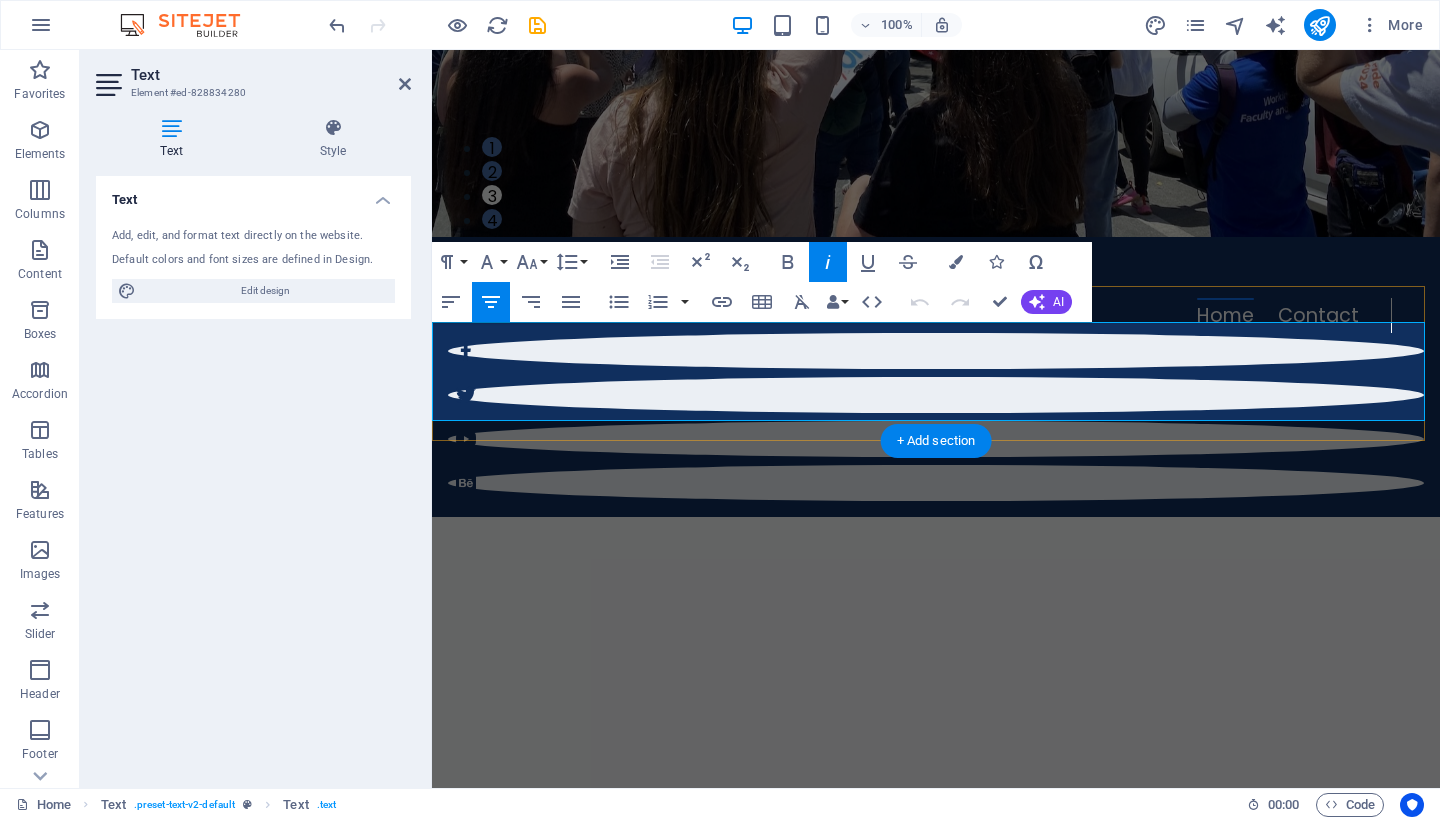 click on "then all of us will die under tyranny.”" at bounding box center (1192, 1320) 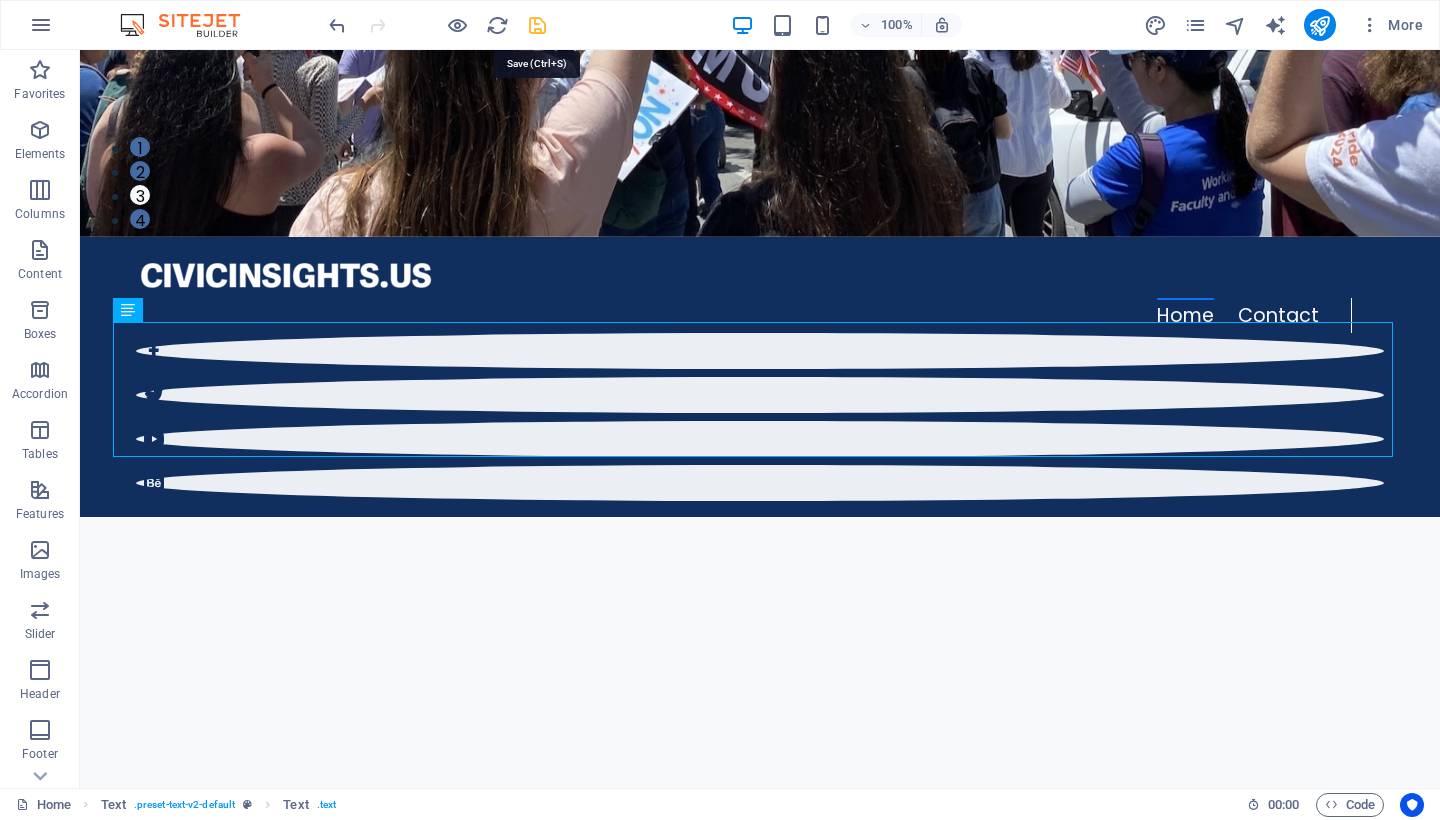 click at bounding box center (537, 25) 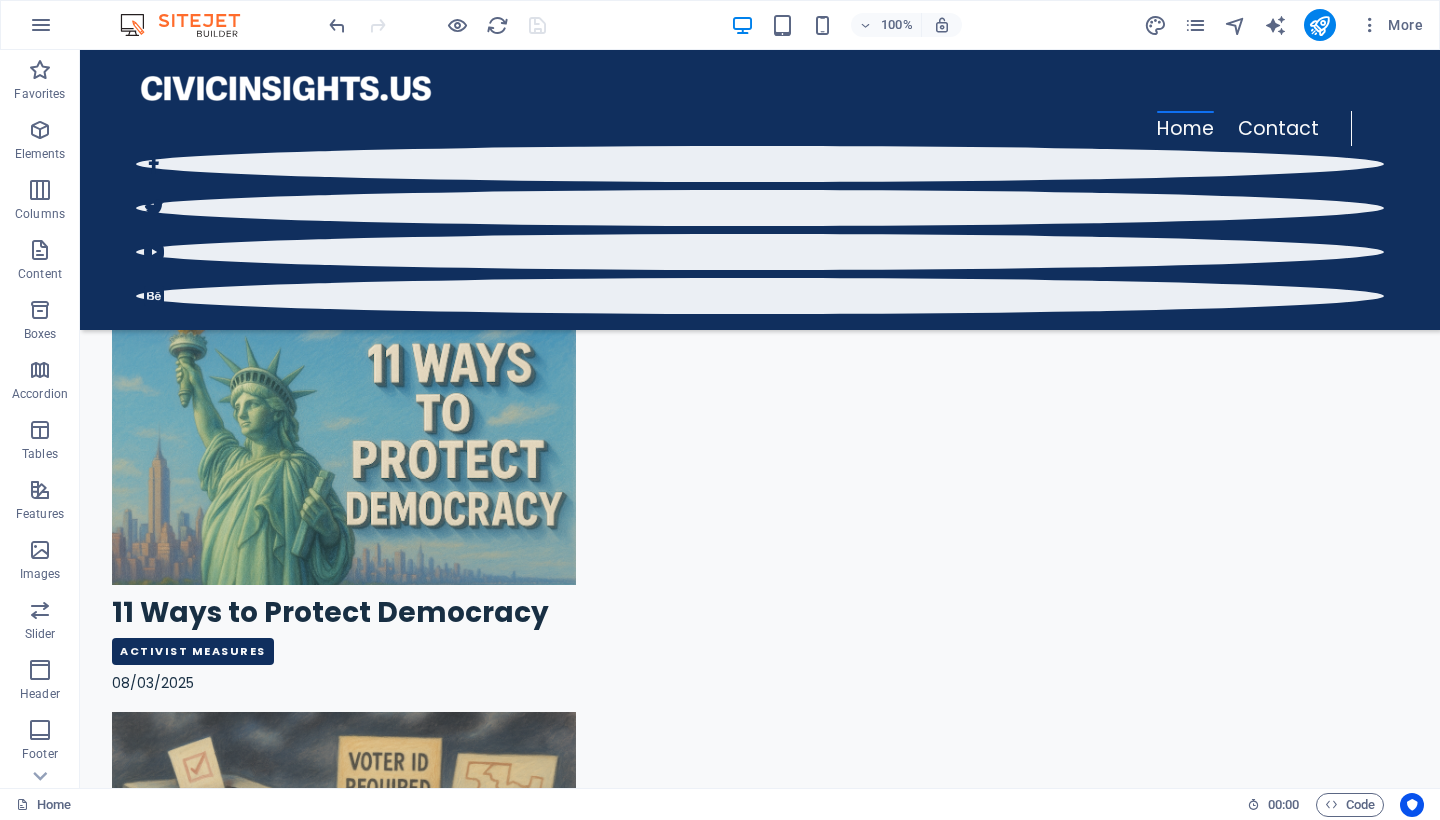 scroll, scrollTop: 1509, scrollLeft: 0, axis: vertical 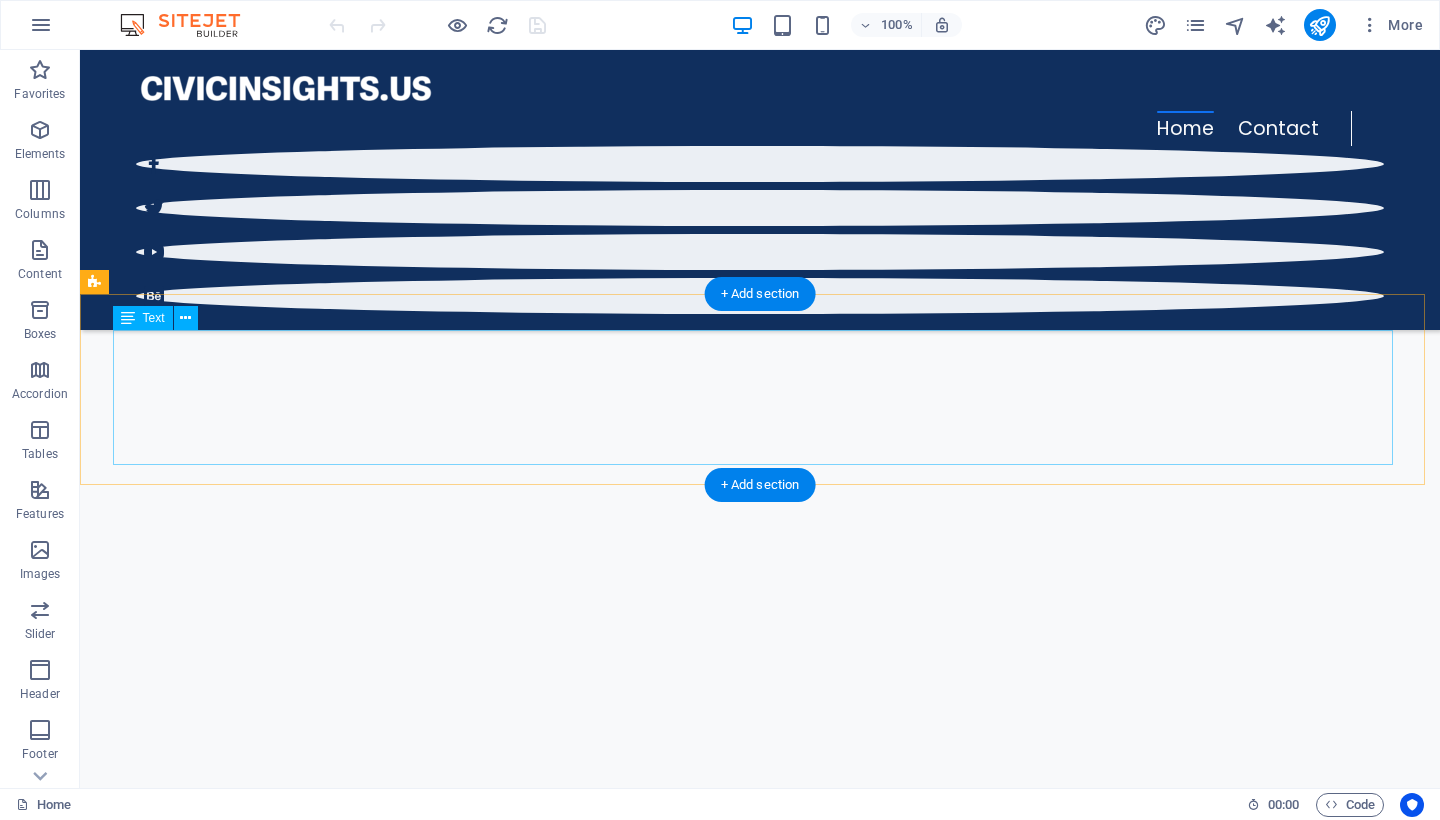 click on "“Be as courageous as you can.  If none of us is prepared to die for freedom, then all of us will die under tyranny.” ―  [NAME], On Tyranny: Twenty Lessons from the 20th Century" at bounding box center [760, 1140] 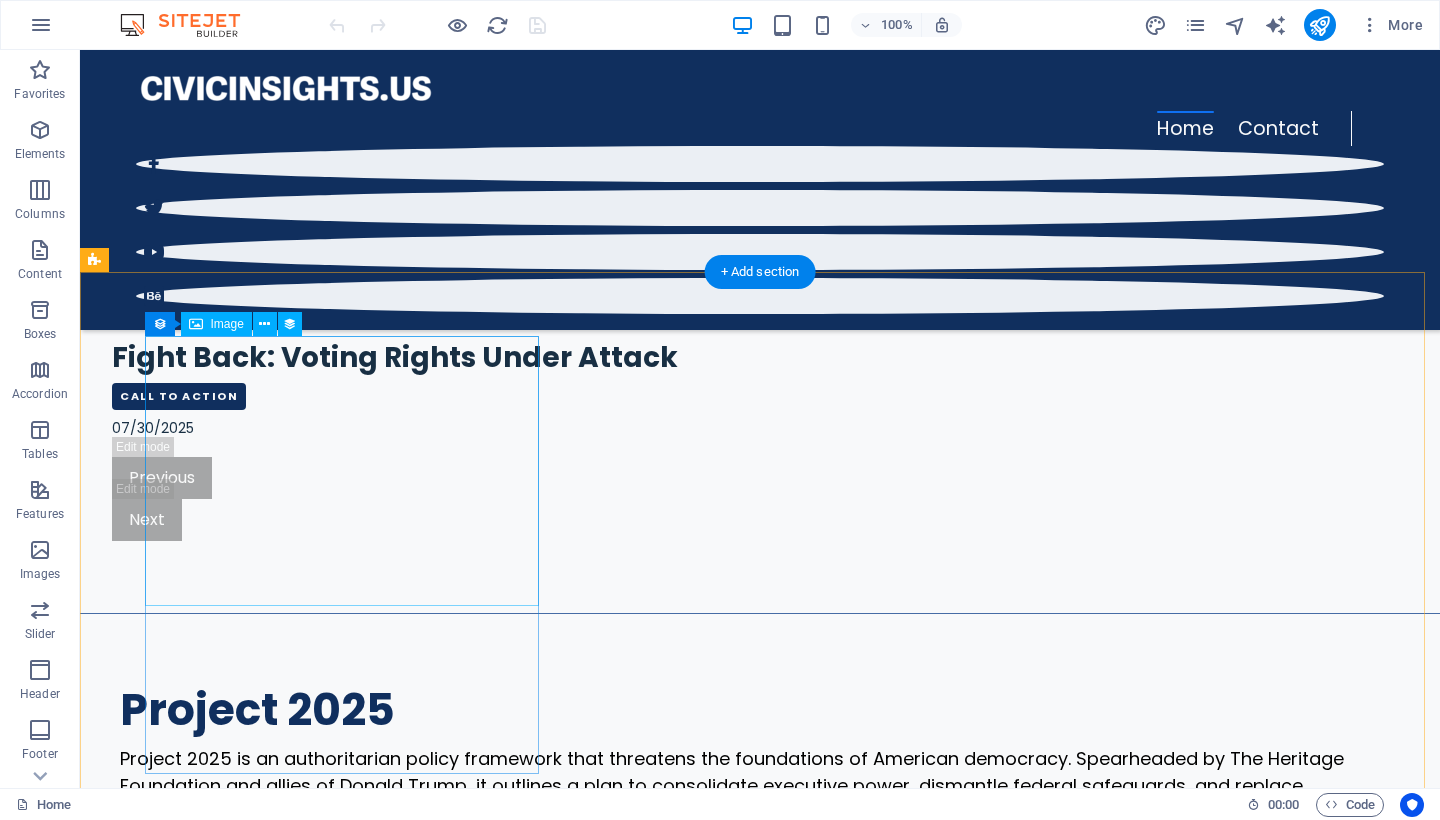 scroll, scrollTop: 2813, scrollLeft: 0, axis: vertical 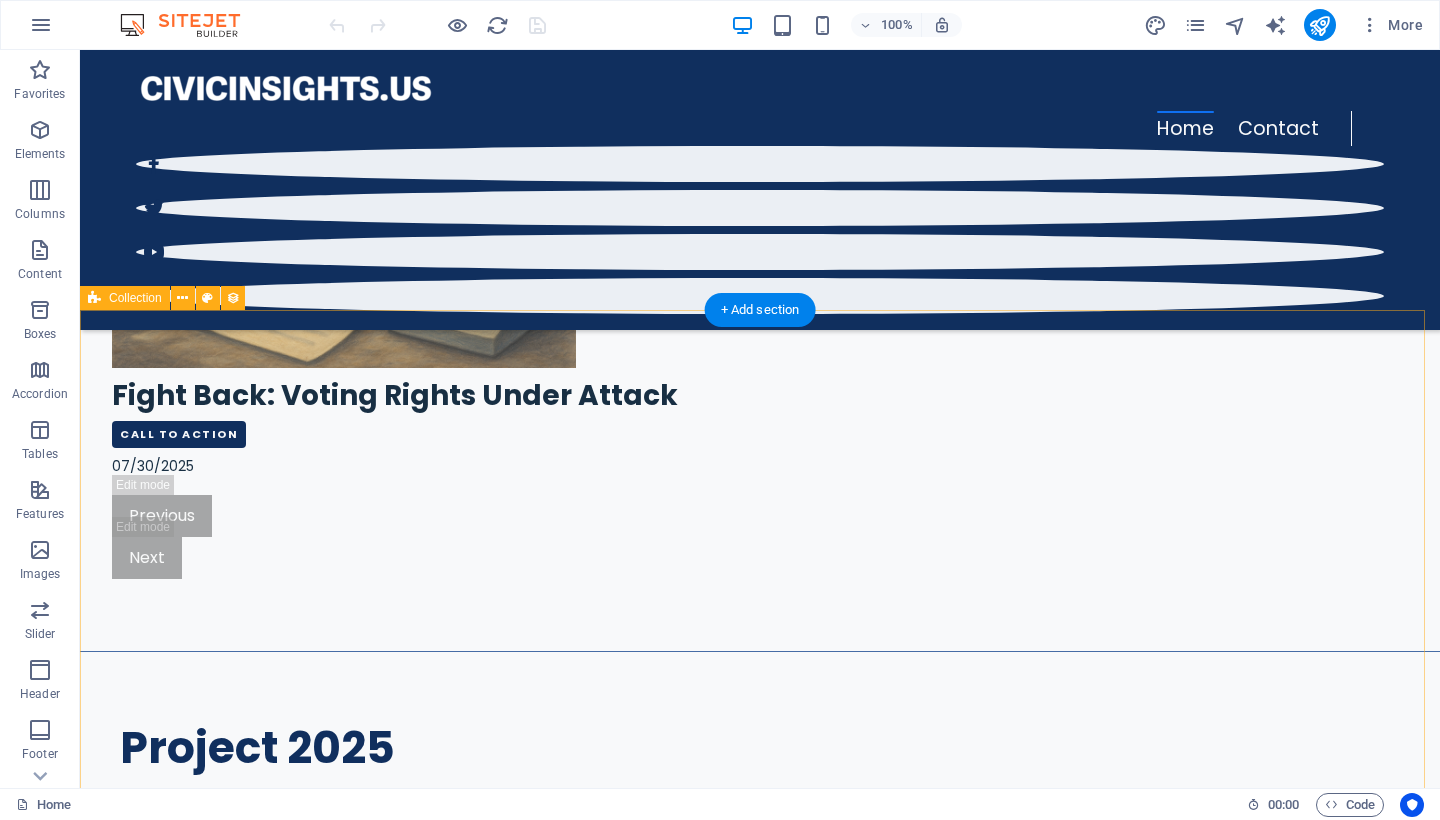 click on "1. How Voter ID Laws Disenfranchise Marginalized Communities Category 2 [DATE] 2. The Disappearing Polling Places: Logistical Barriers as a Modern Poll Tax Category 1 [DATE] Blog Post 4 Category 2 [DATE] Blog Post 3 Category 2 [DATE] Blog Post 2 Category 1 [DATE] Blog Post 1 Category 2 [DATE]  Previous Next" at bounding box center (760, 3943) 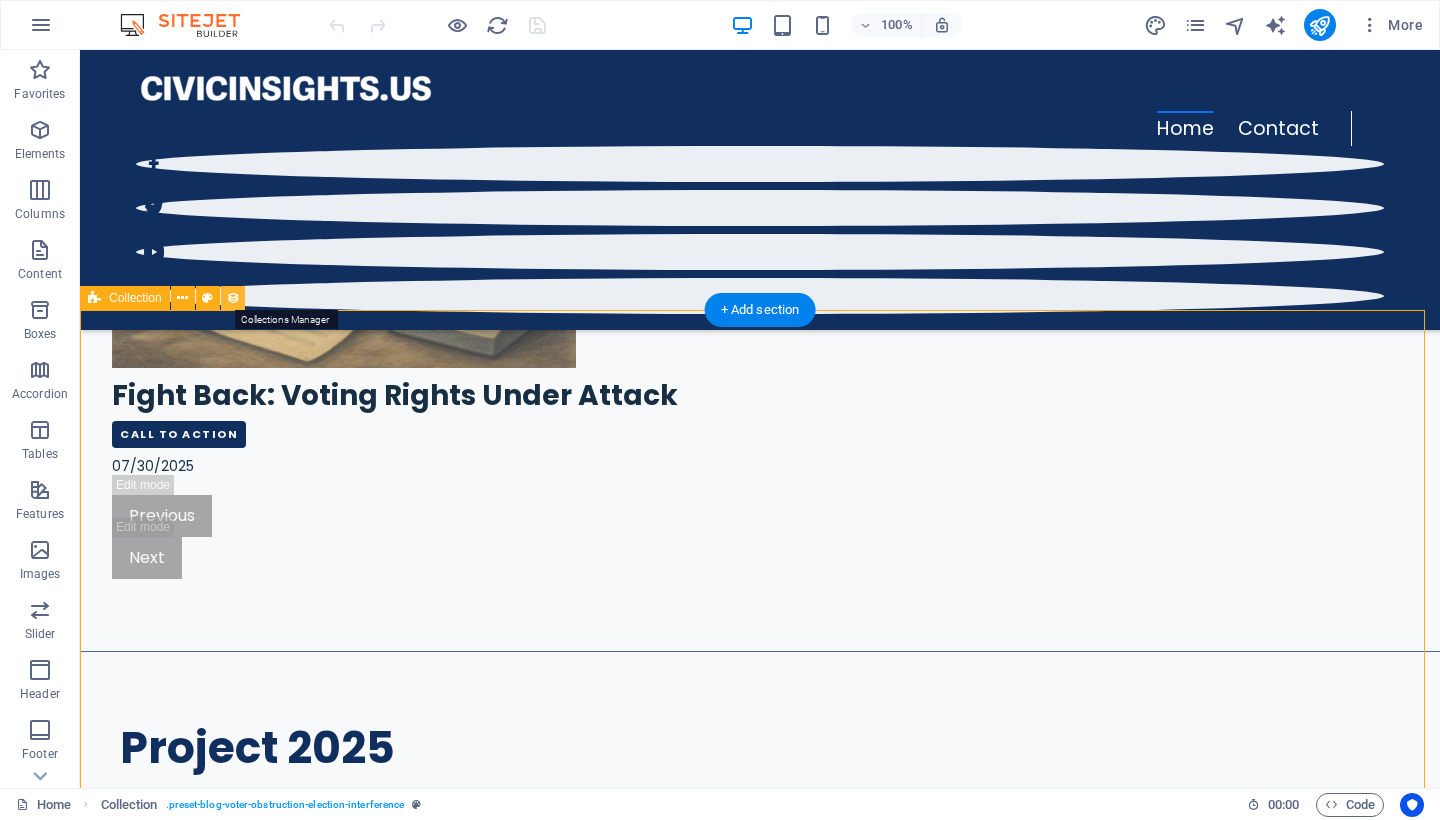 click at bounding box center [233, 298] 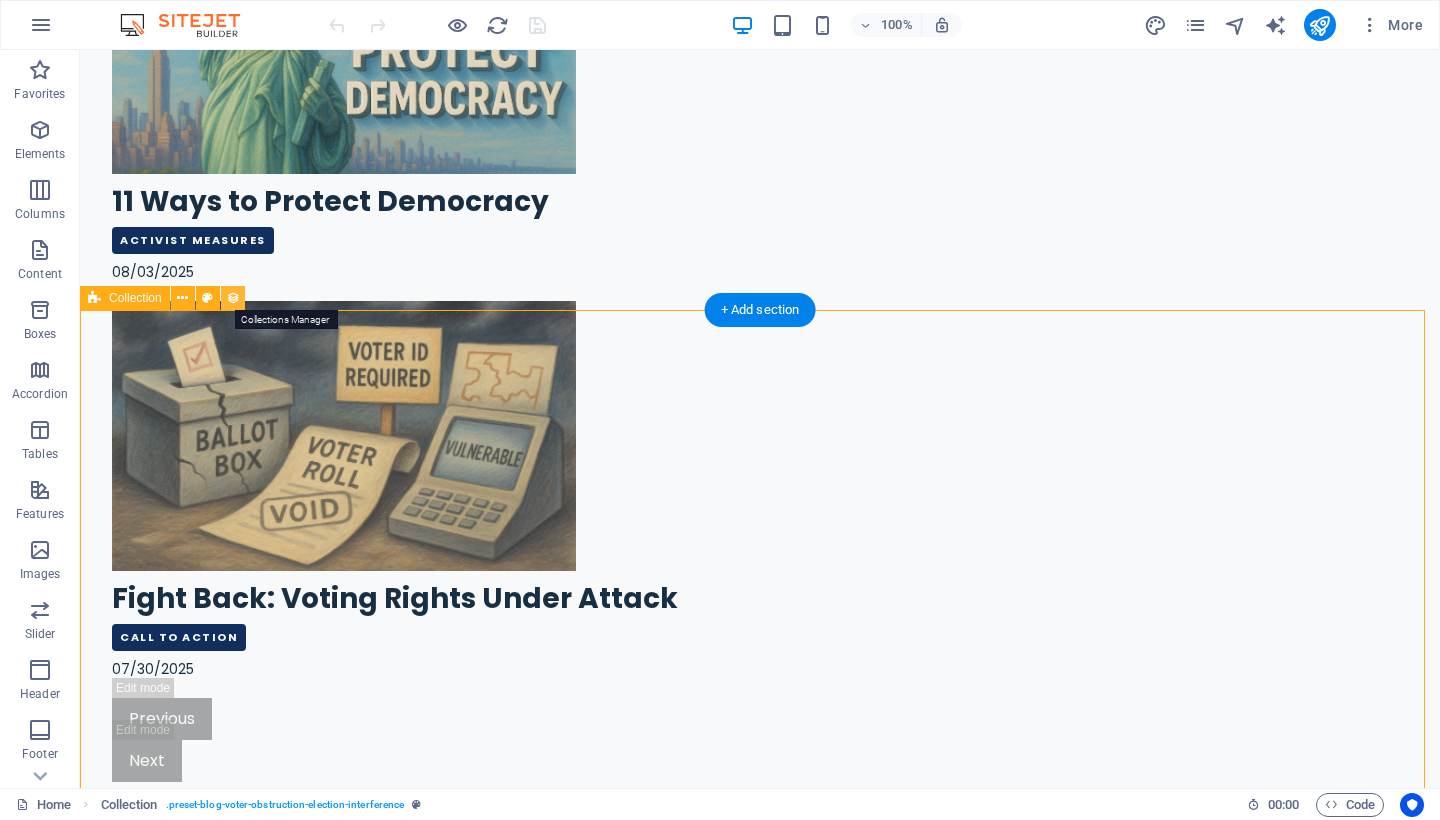 select on "68915655a164a82f6f045dd4" 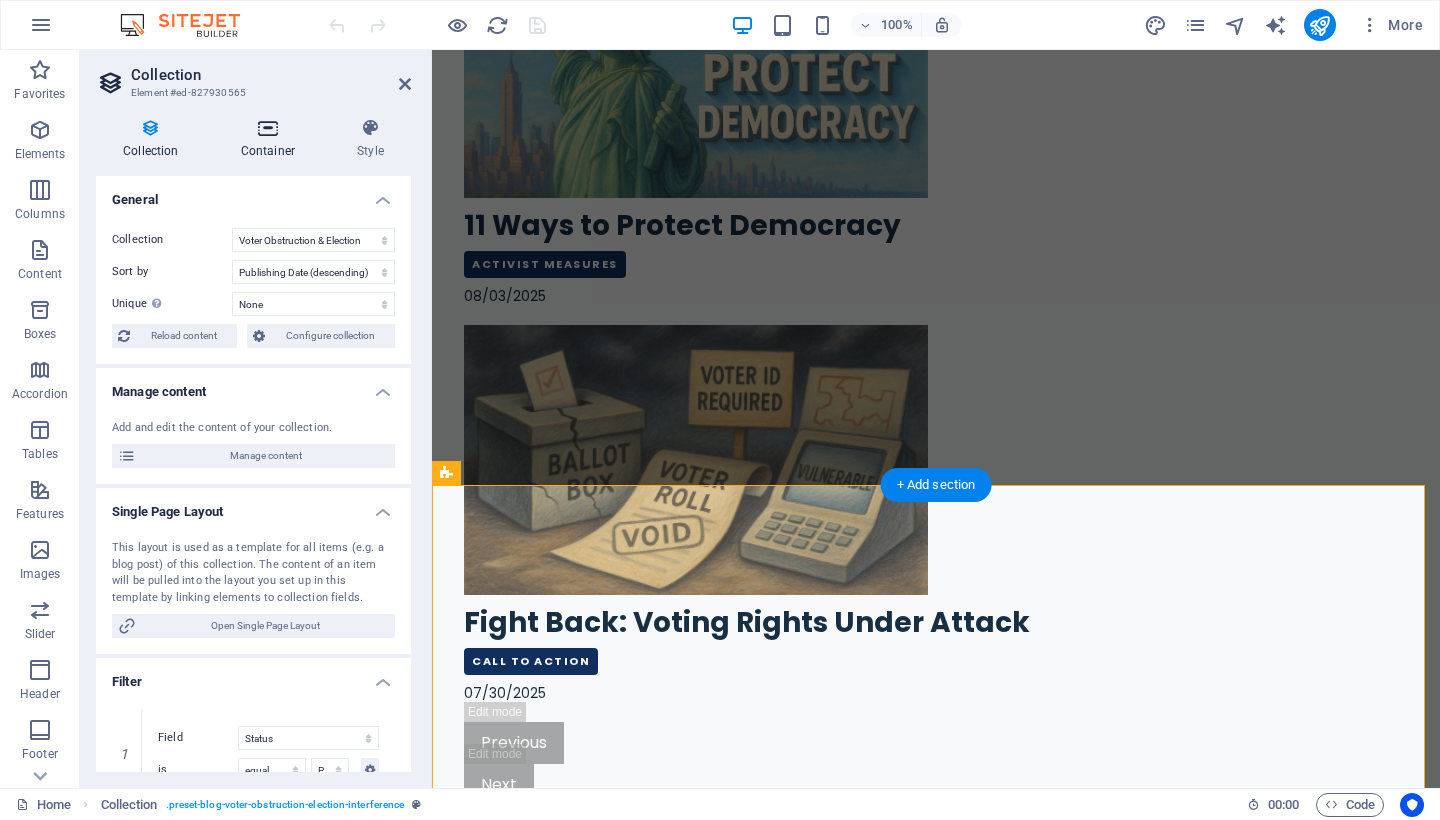 click at bounding box center [268, 128] 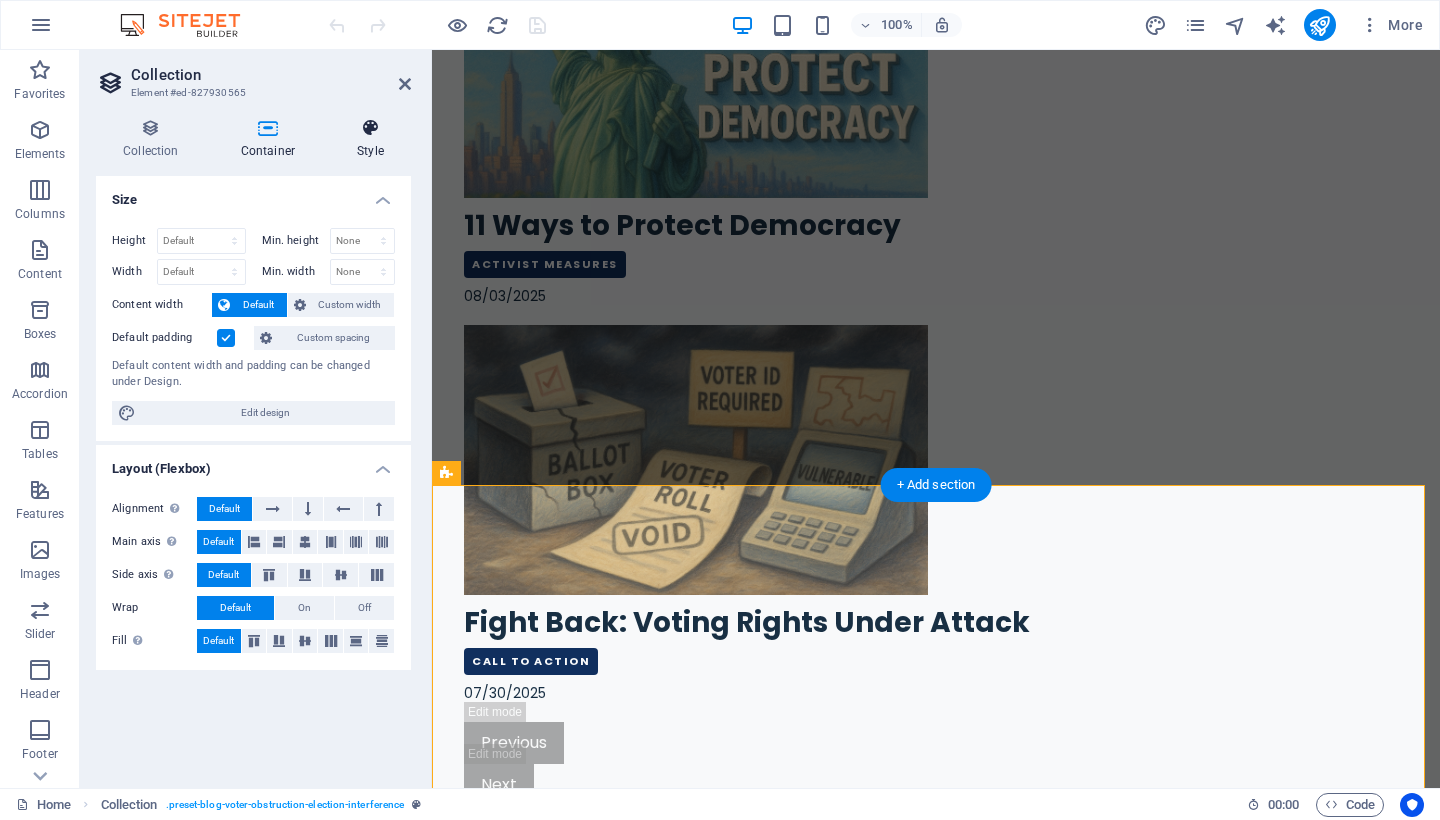 click at bounding box center (370, 128) 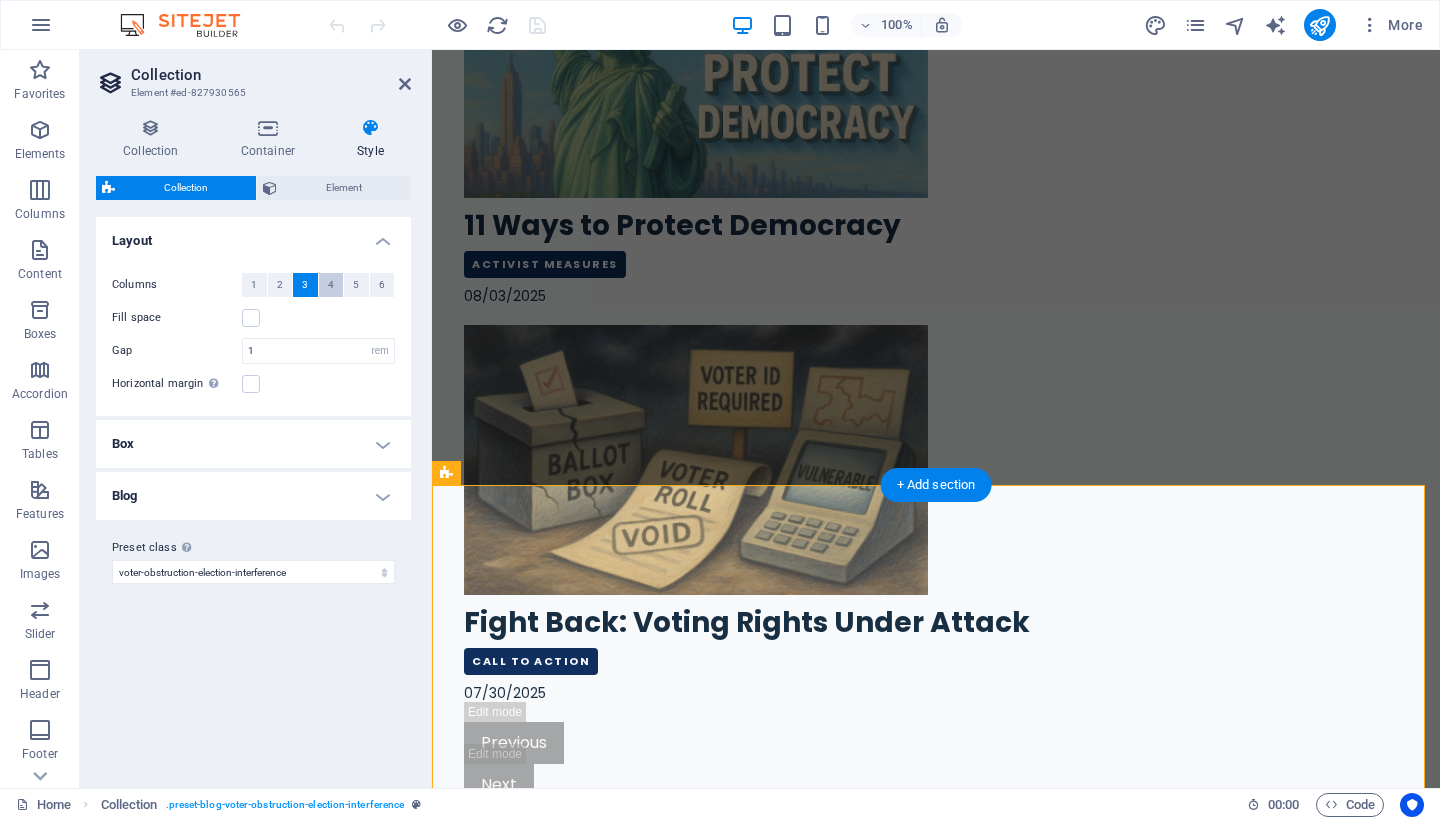 click on "4" at bounding box center [331, 285] 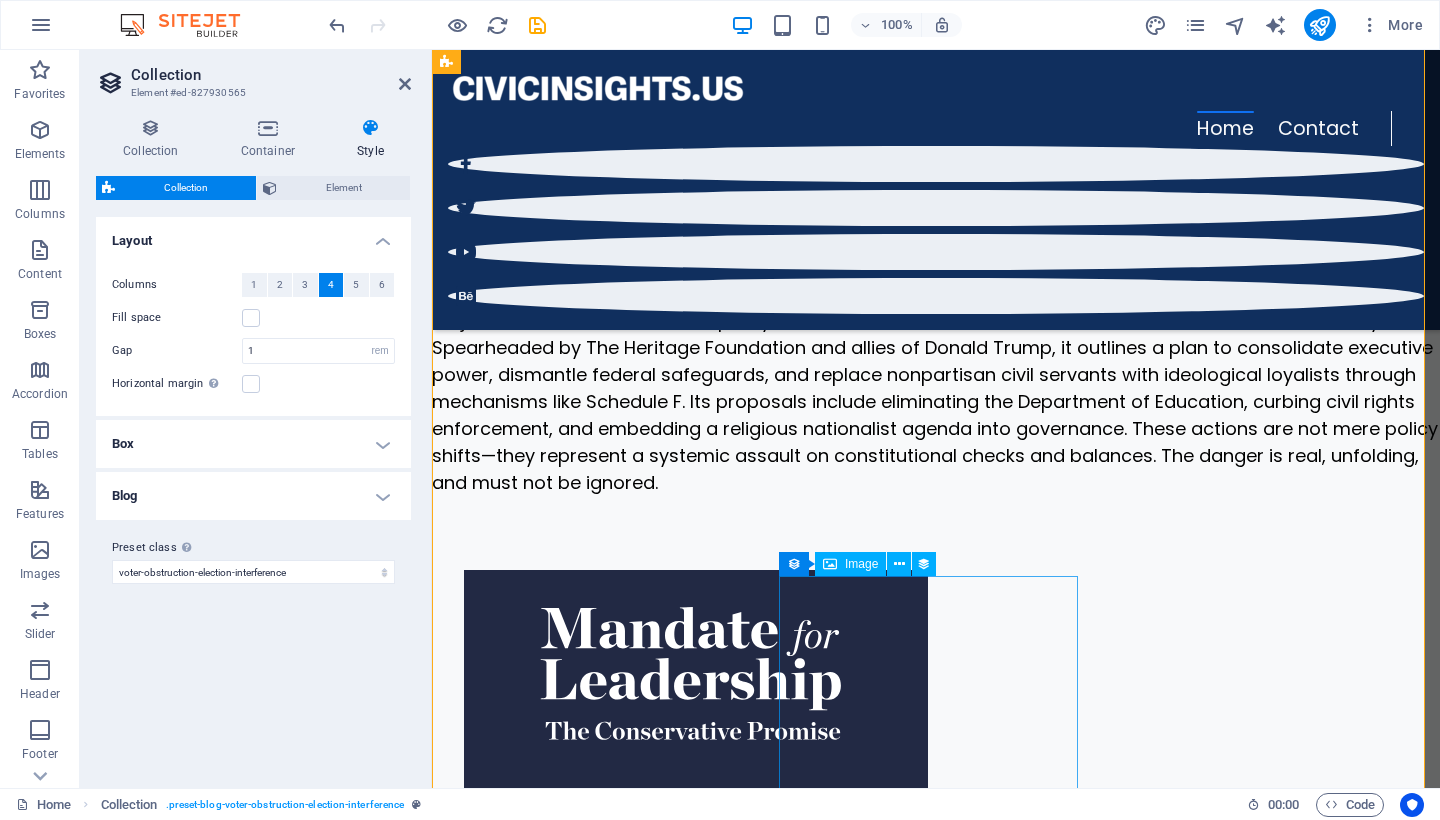 scroll, scrollTop: 3148, scrollLeft: 0, axis: vertical 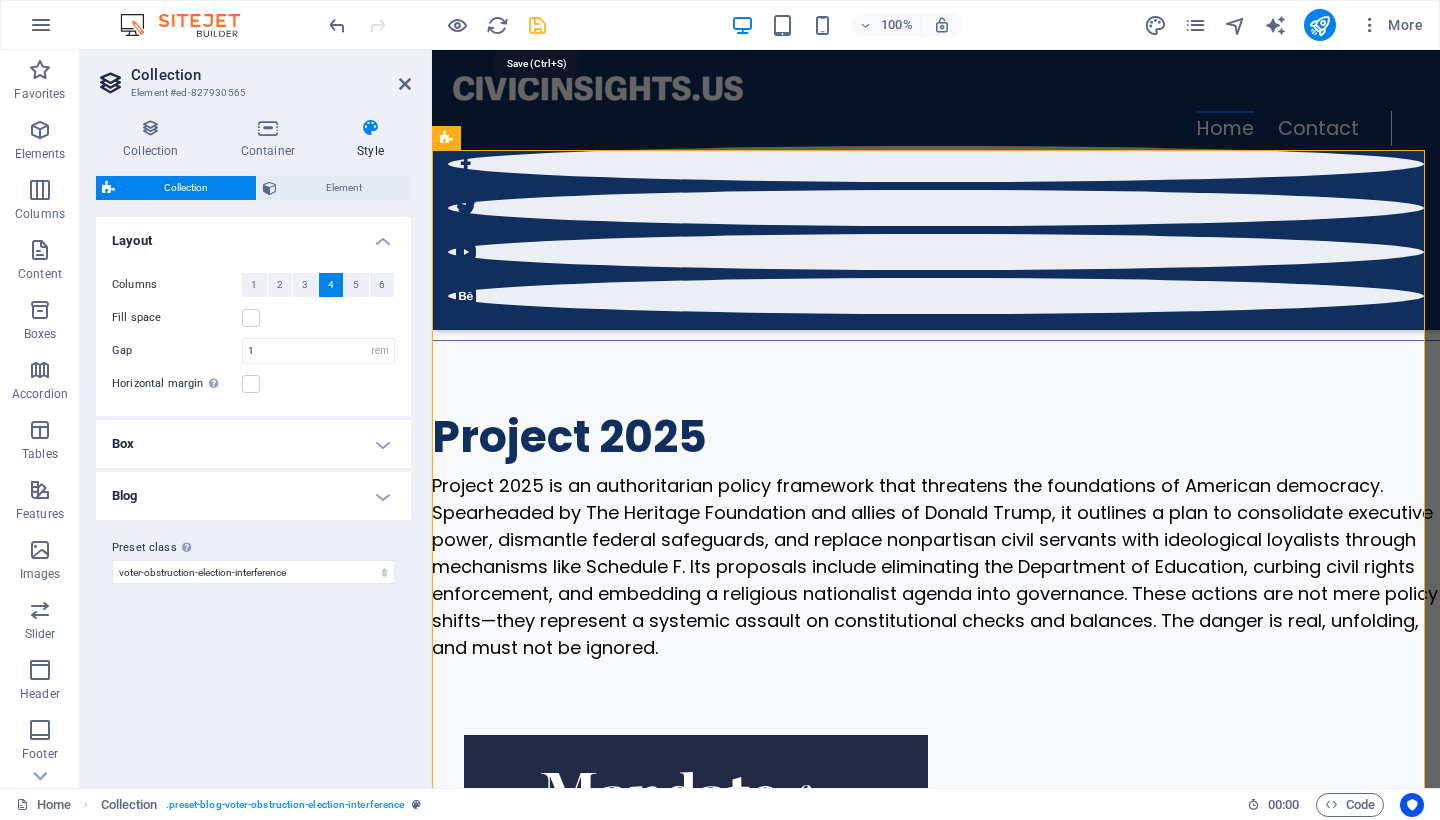 click at bounding box center (537, 25) 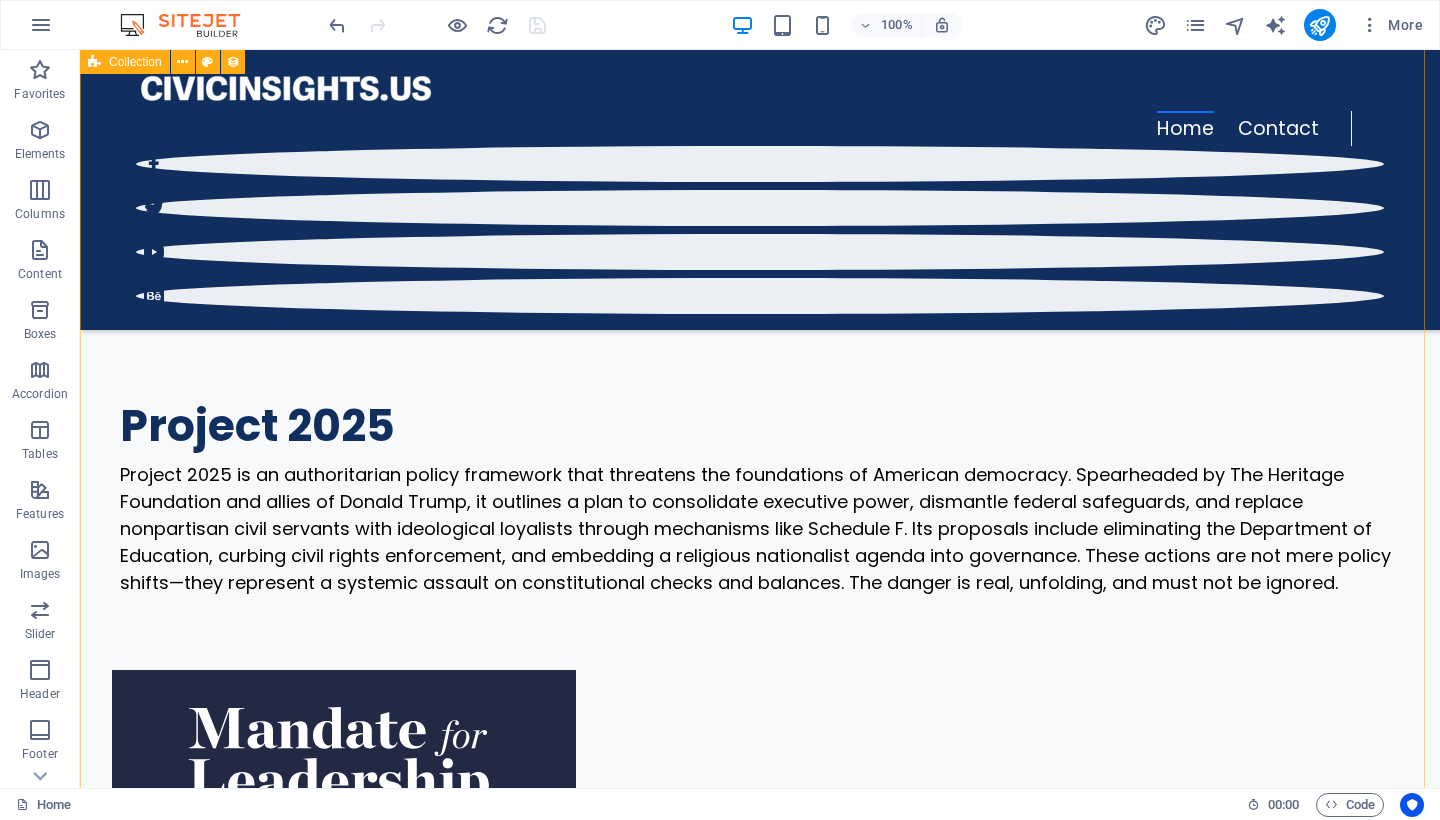scroll, scrollTop: 3003, scrollLeft: 0, axis: vertical 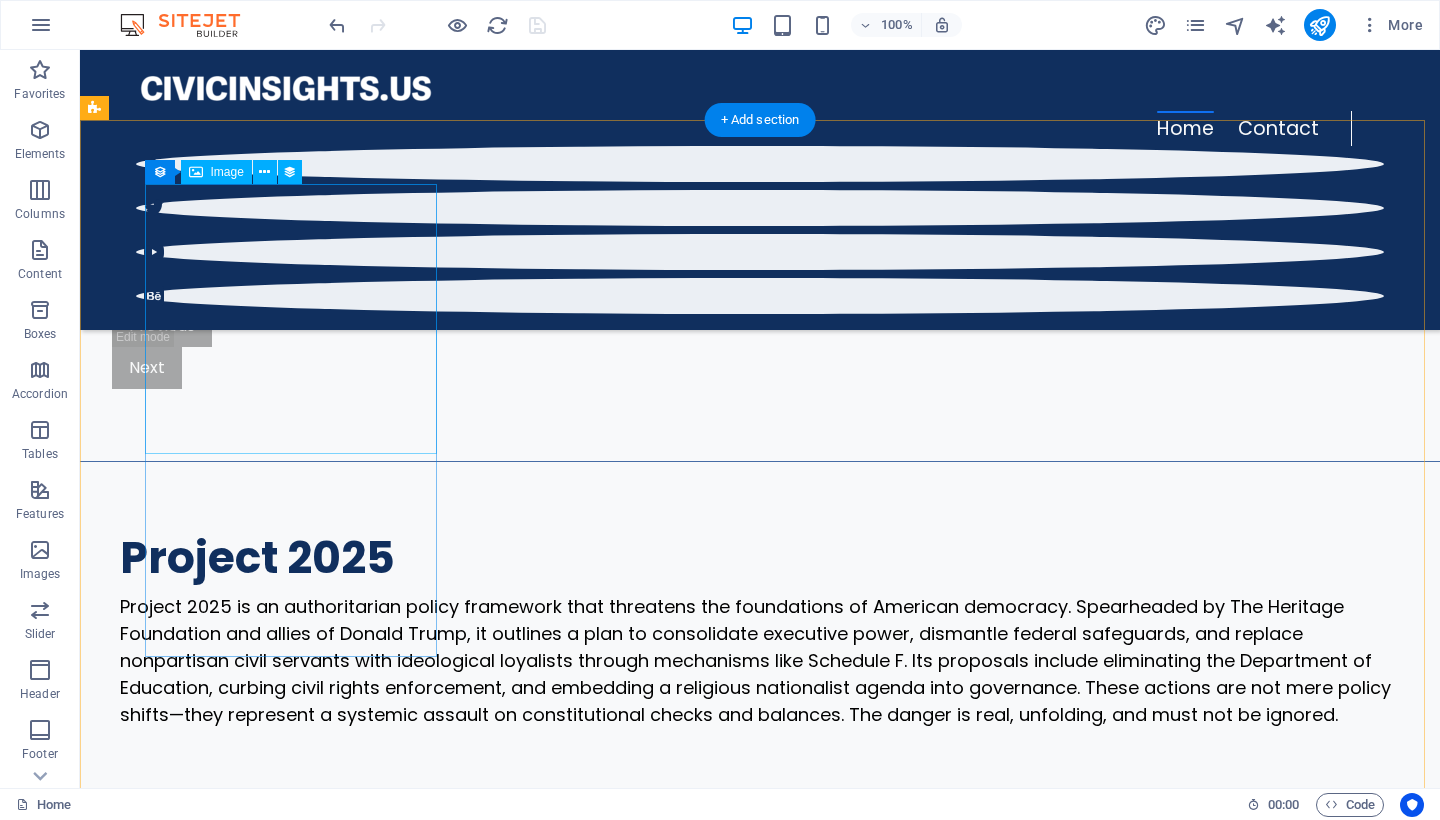 click at bounding box center [720, 2655] 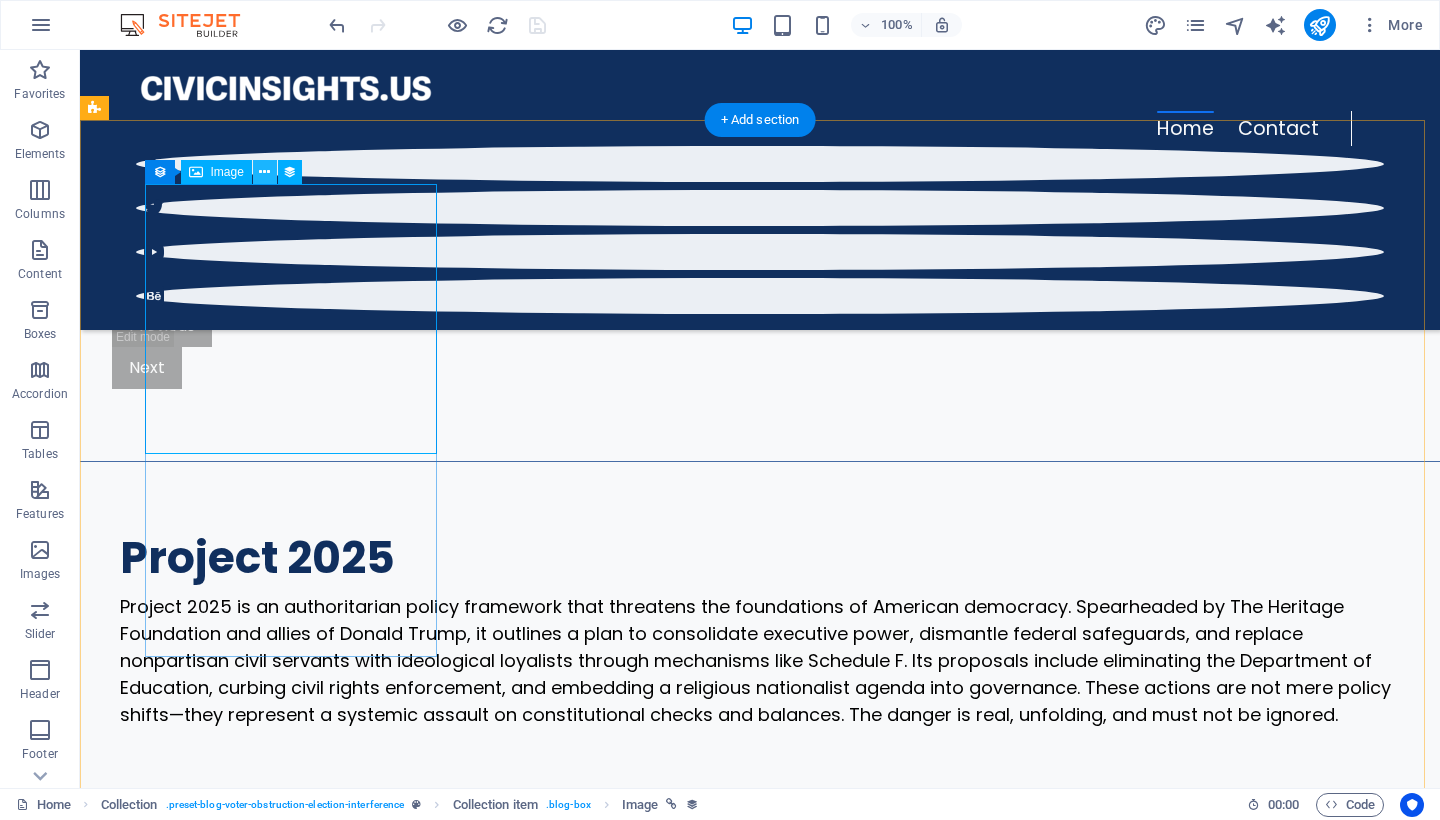 click at bounding box center (264, 172) 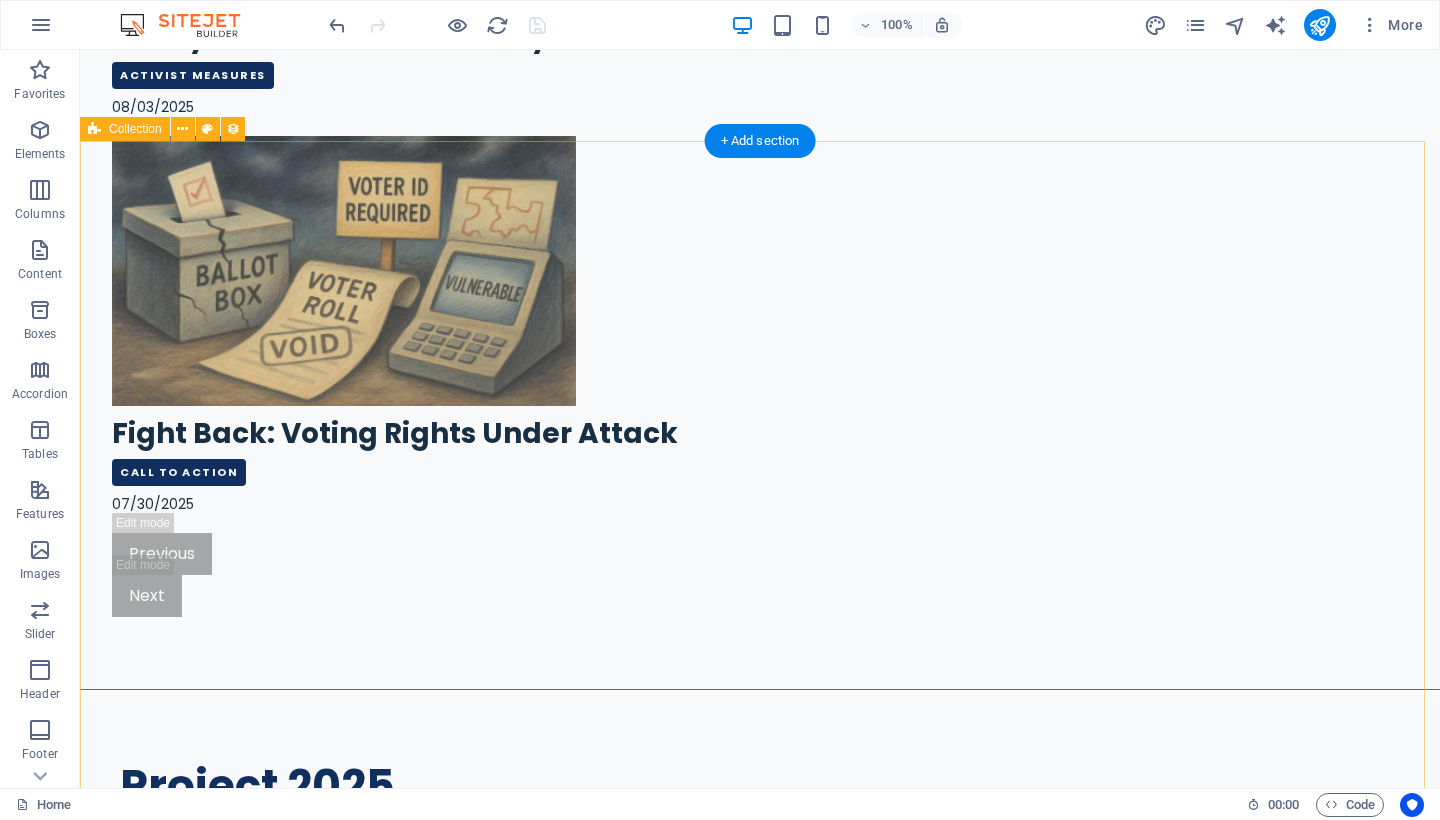 scroll, scrollTop: 2806, scrollLeft: 0, axis: vertical 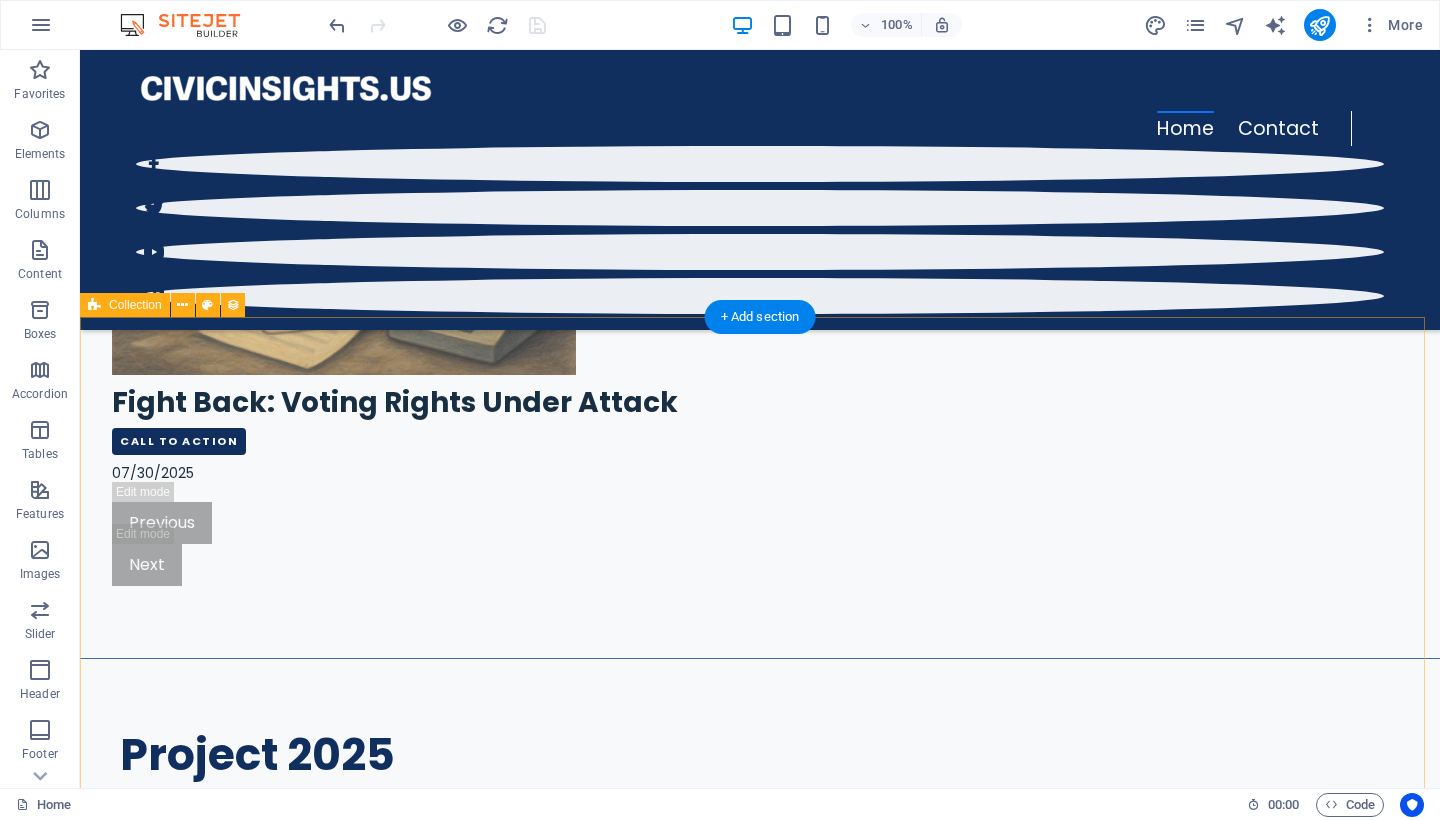 click on "1. How Voter ID Laws Disenfranchise Marginalized Communities Category 2 [DATE] 2. The Disappearing Polling Places: Logistical Barriers as a Modern Poll Tax Category 1 [DATE] Blog Post 4 Category 2 [DATE] Blog Post 3 Category 2 [DATE] Blog Post 2 Category 1 [DATE] Blog Post 1 Category 2 [DATE]  Previous Next" at bounding box center (760, 3950) 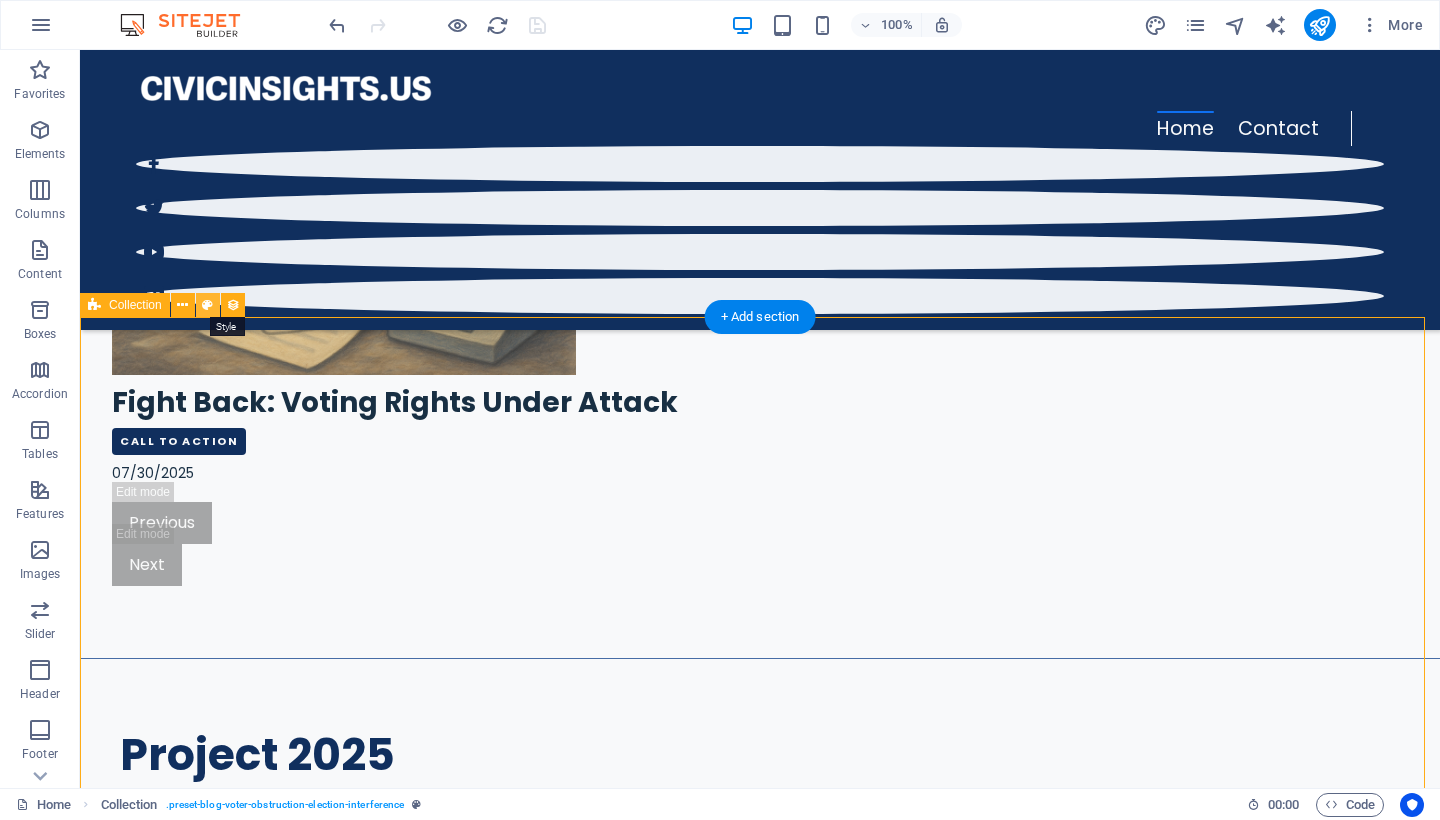 click at bounding box center (207, 305) 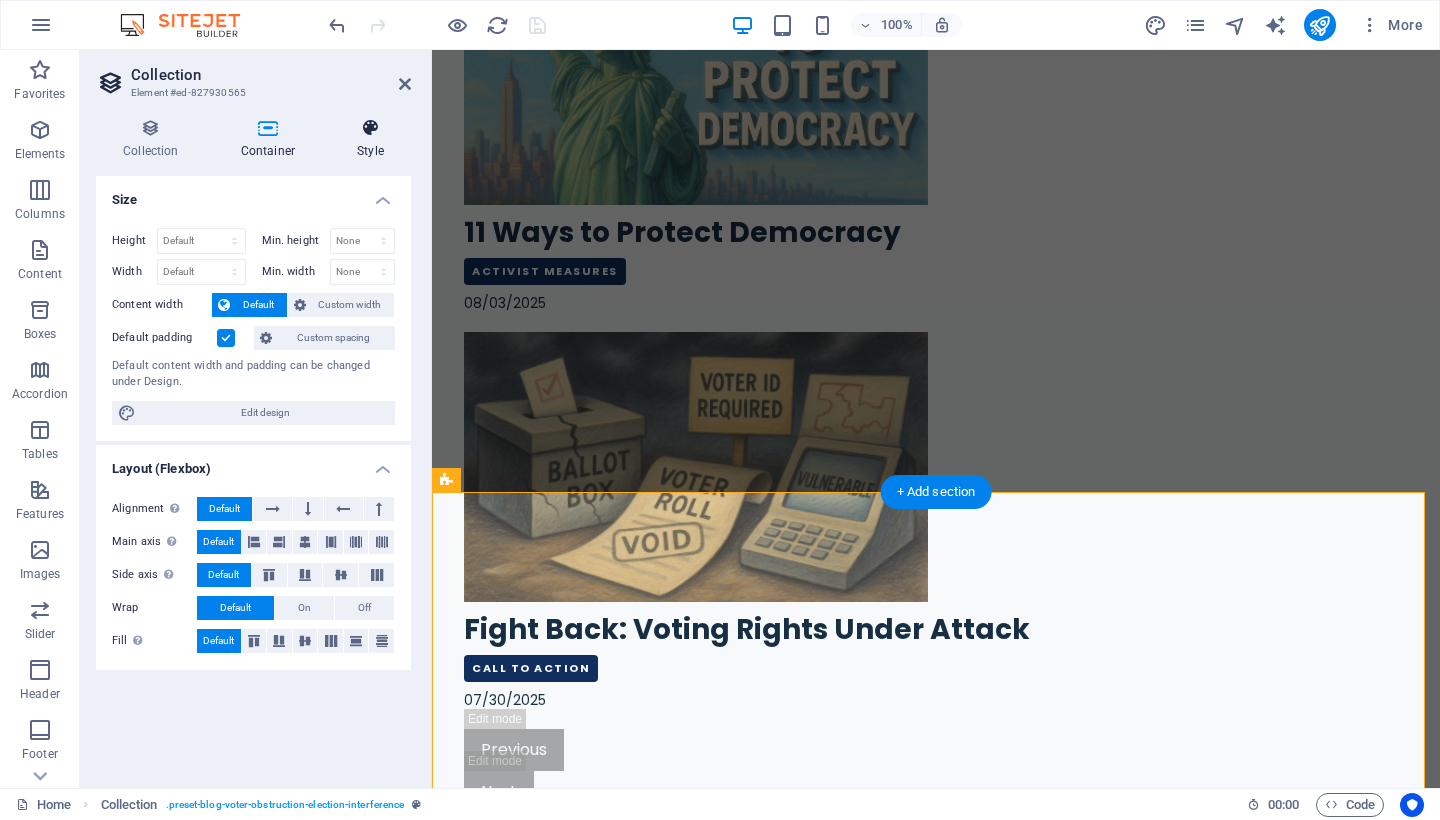 click at bounding box center [370, 128] 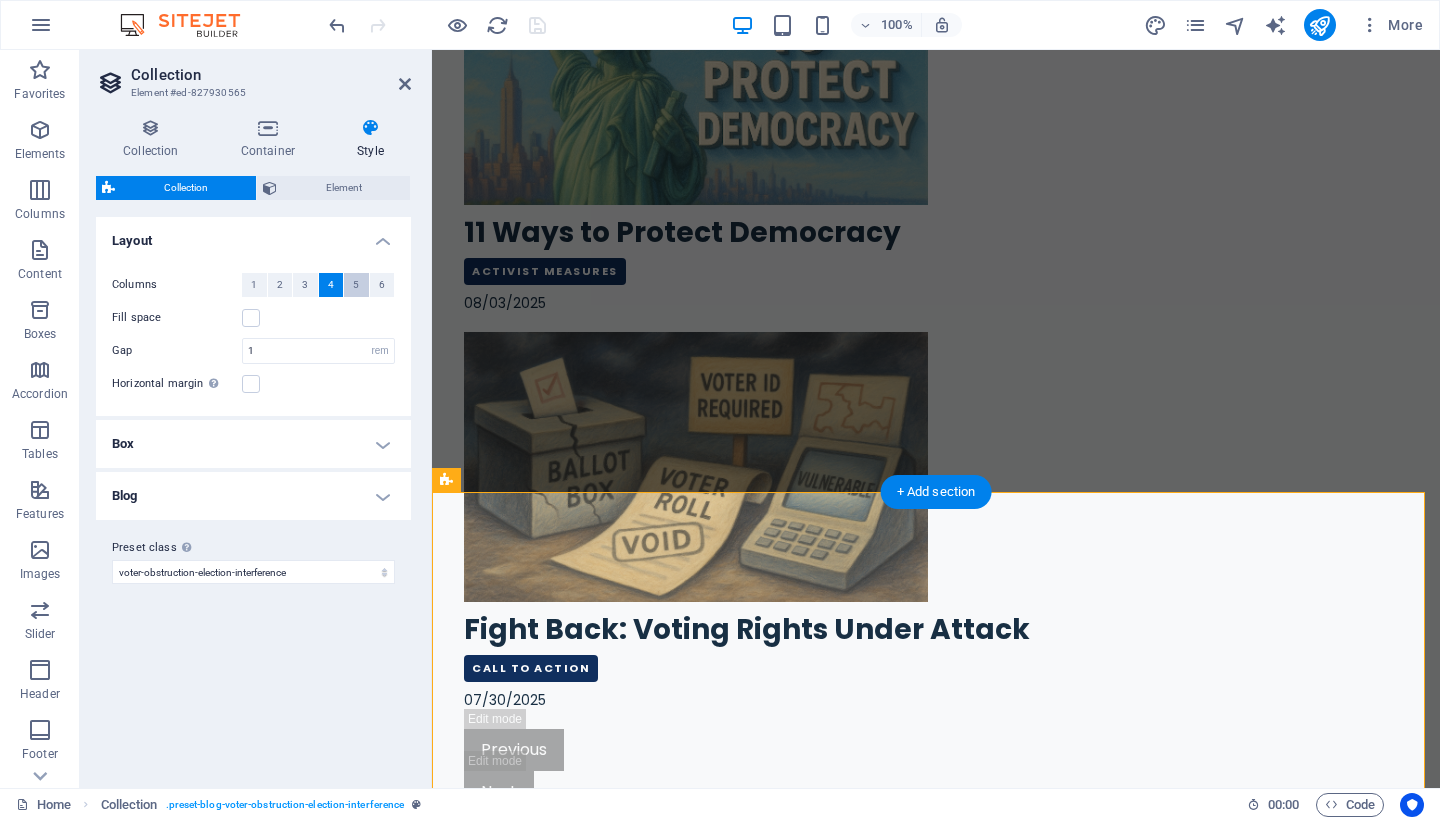 click on "5" at bounding box center (356, 285) 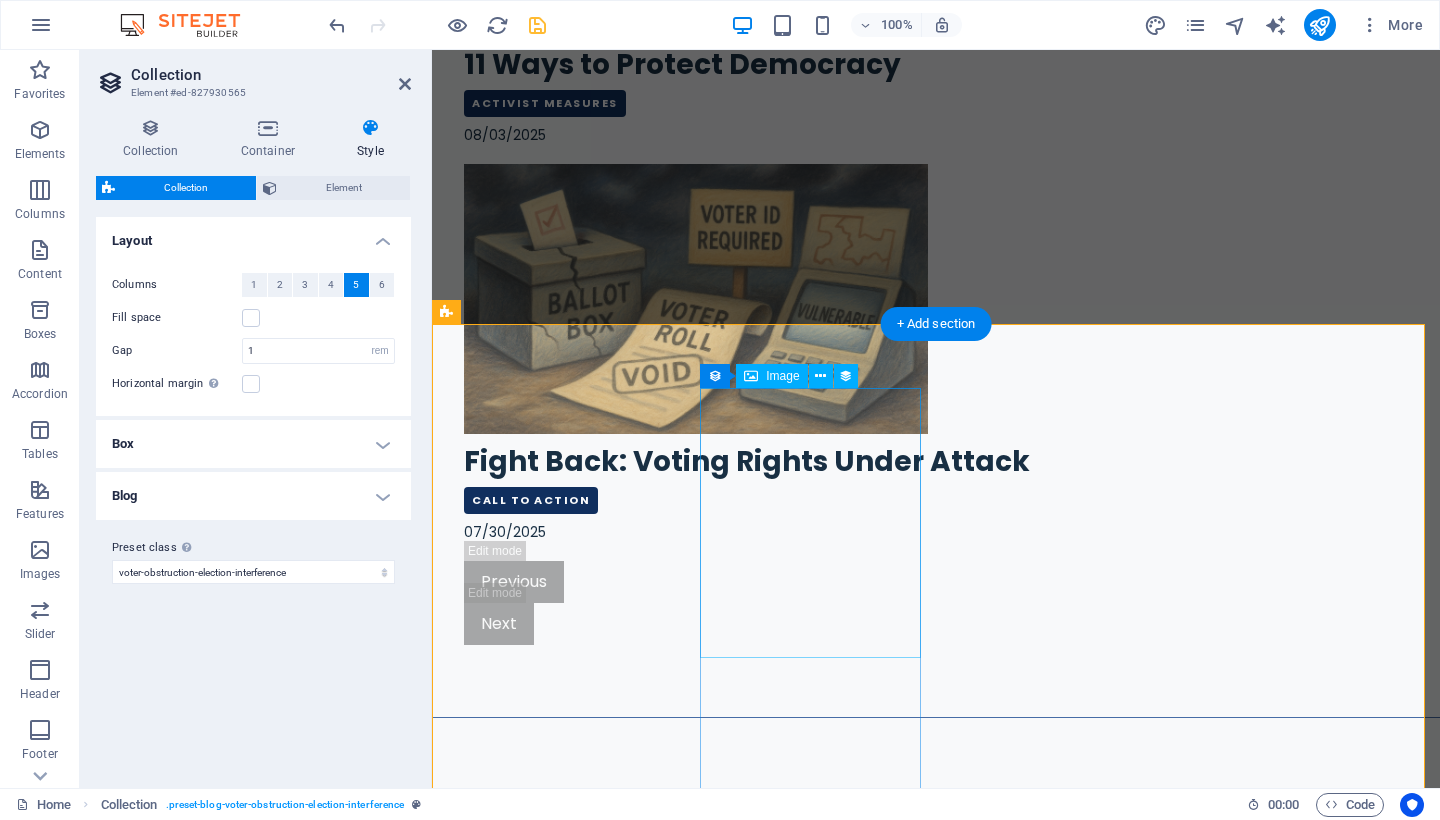 scroll, scrollTop: 3150, scrollLeft: 0, axis: vertical 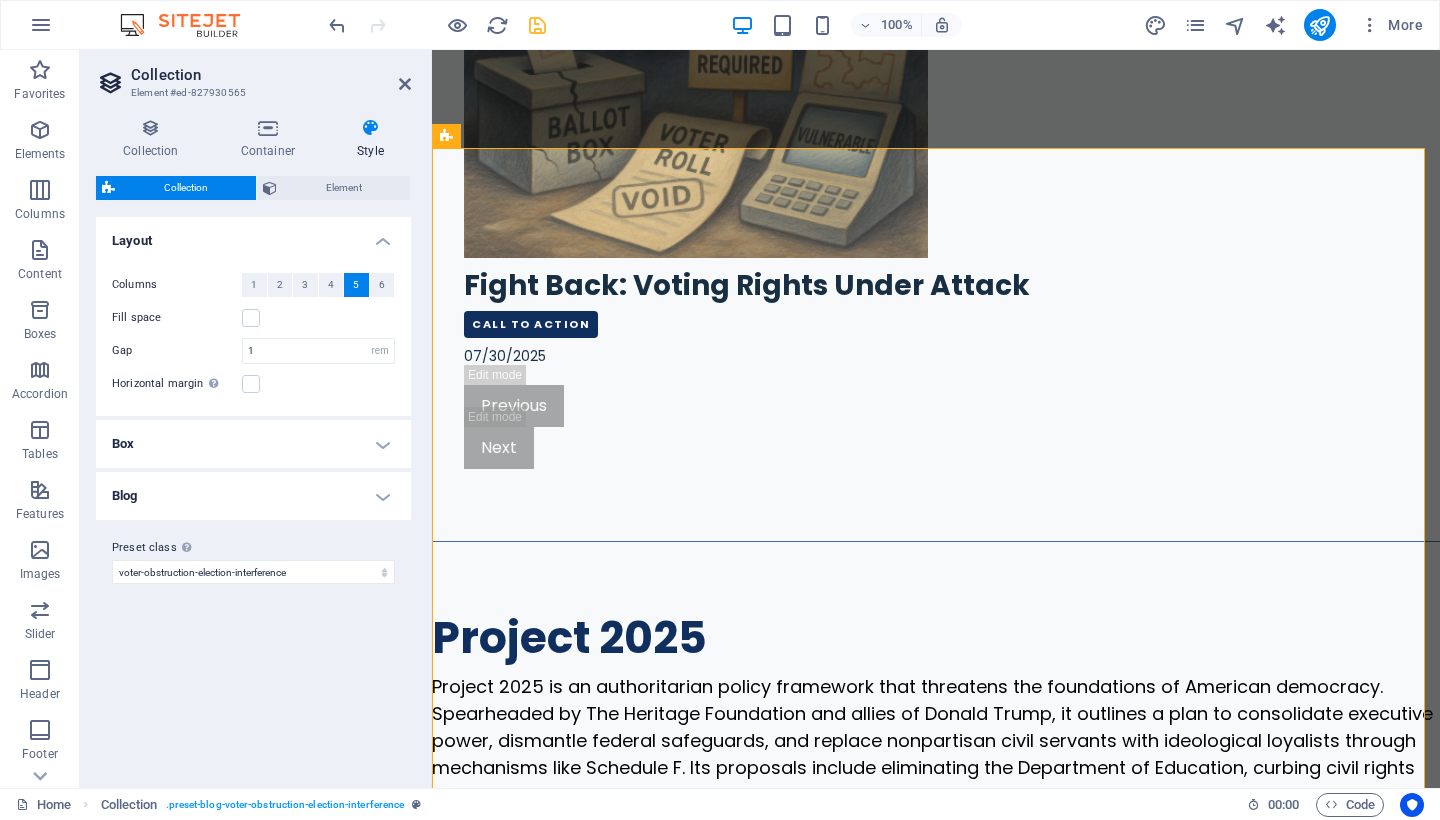 click on "Collection Container Style General Collection Activism and Advocacy Project 2025 Voter Obstruction & Election Interference Sort by Created at (ascending) Created at (descending) Updated at (ascending) Updated at (descending) Name (ascending) Name (descending) Slug (ascending) Slug (descending) Category (ascending) Category (descending) Author (ascending) Author (descending) Publishing Date (ascending) Publishing Date (descending) Status (ascending) Status (descending) Random Unique Display only unique values. Leave disabled if unclear. None Name Slug Description Content Category Author Image Publishing Date Status Reload content Configure collection Please add a collection first Collections Manage content Add and edit the content of your collection. Manage content Single Page Layout This layout is used as a template for all items (e.g. a blog post) of this collection. The content of an item will be pulled into the layout you set up in this template by linking elements to collection fields. Filter" at bounding box center (253, 445) 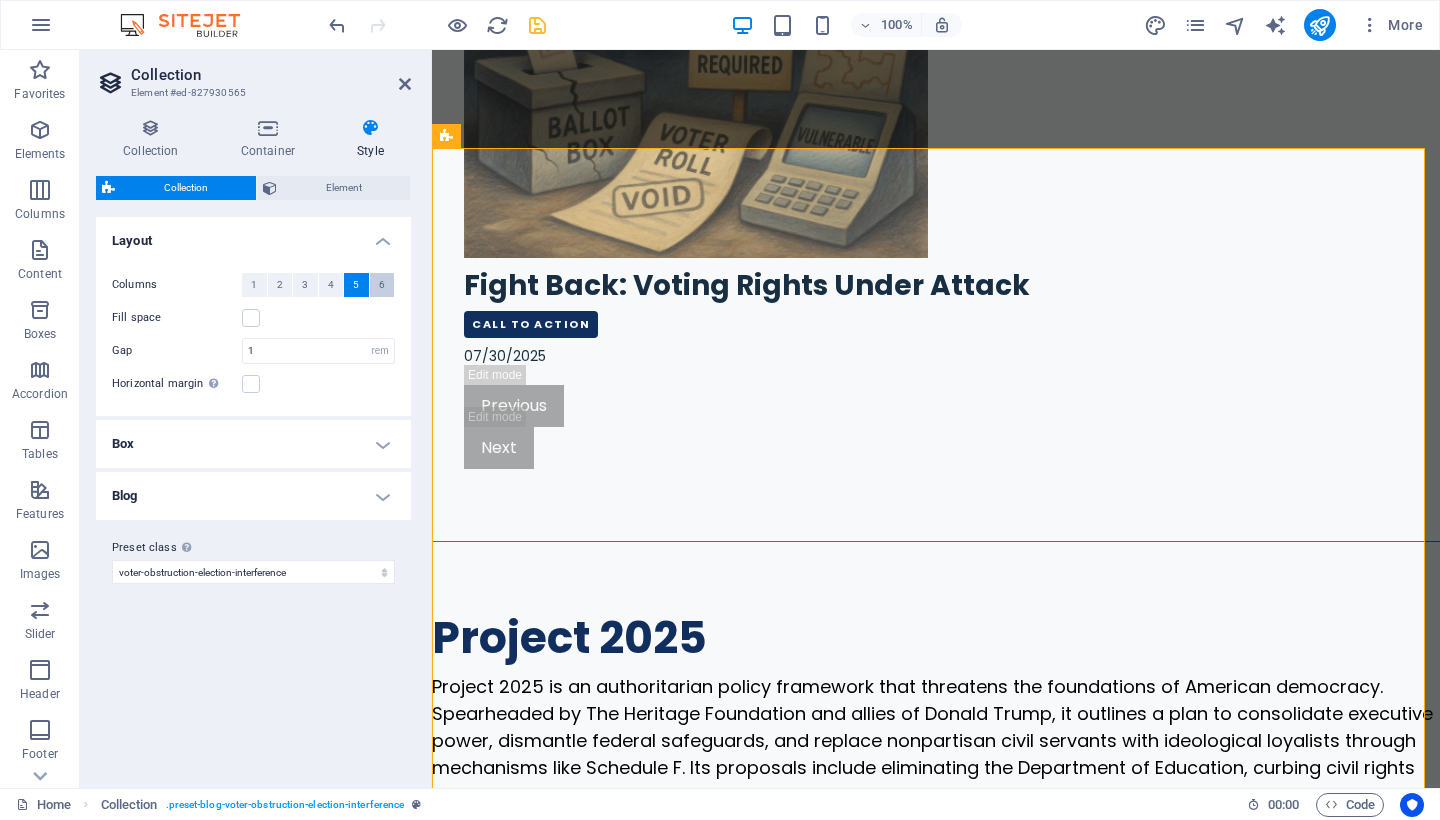 click on "6" at bounding box center (382, 285) 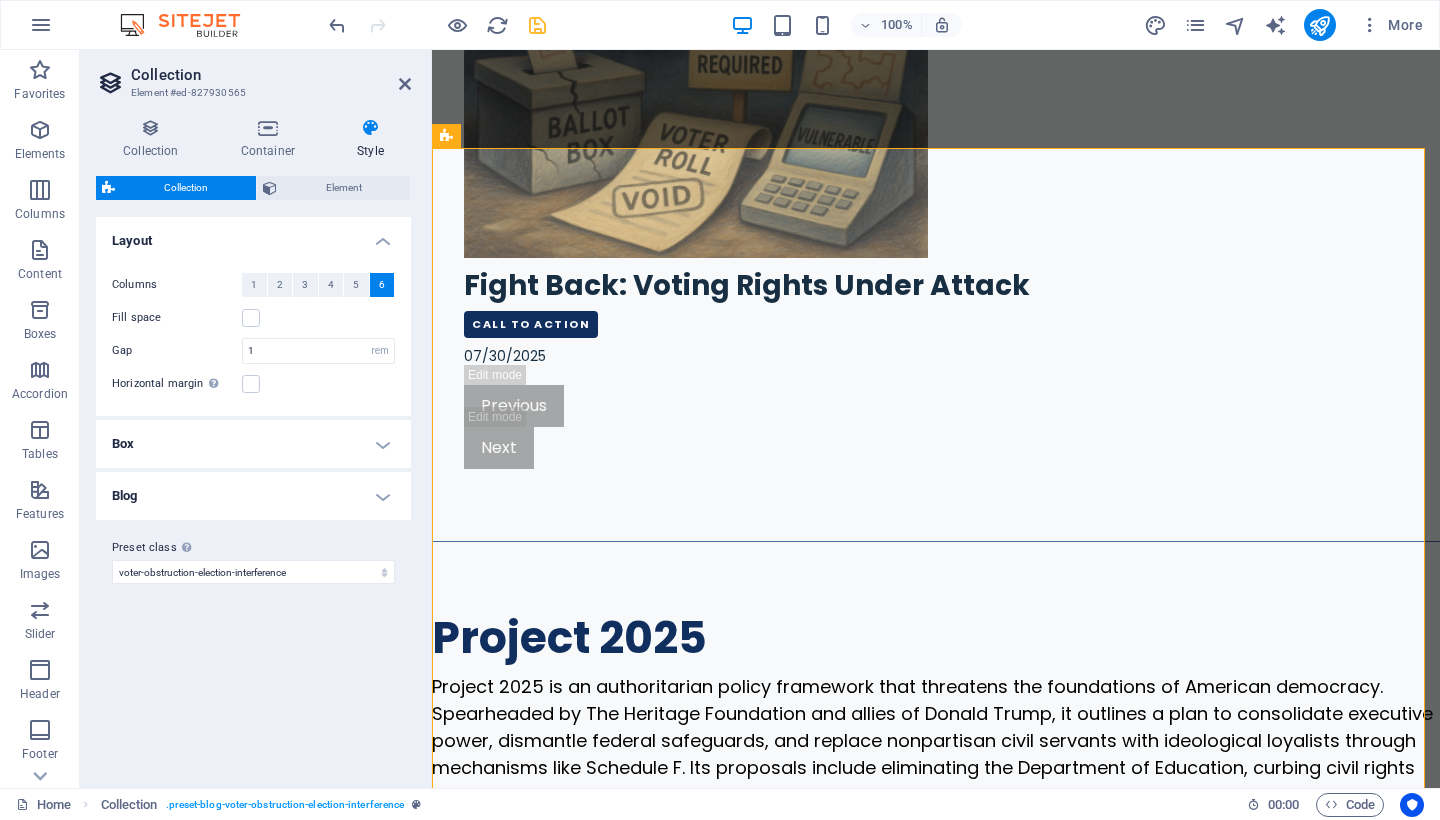 click on "Collection Container Style General Collection Activism and Advocacy Project 2025 Voter Obstruction & Election Interference Sort by Created at (ascending) Created at (descending) Updated at (ascending) Updated at (descending) Name (ascending) Name (descending) Slug (ascending) Slug (descending) Category (ascending) Category (descending) Author (ascending) Author (descending) Publishing Date (ascending) Publishing Date (descending) Status (ascending) Status (descending) Random Unique Display only unique values. Leave disabled if unclear. None Name Slug Description Content Category Author Image Publishing Date Status Reload content Configure collection Please add a collection first Collections Manage content Add and edit the content of your collection. Manage content Single Page Layout This layout is used as a template for all items (e.g. a blog post) of this collection. The content of an item will be pulled into the layout you set up in this template by linking elements to collection fields. Filter" at bounding box center [253, 445] 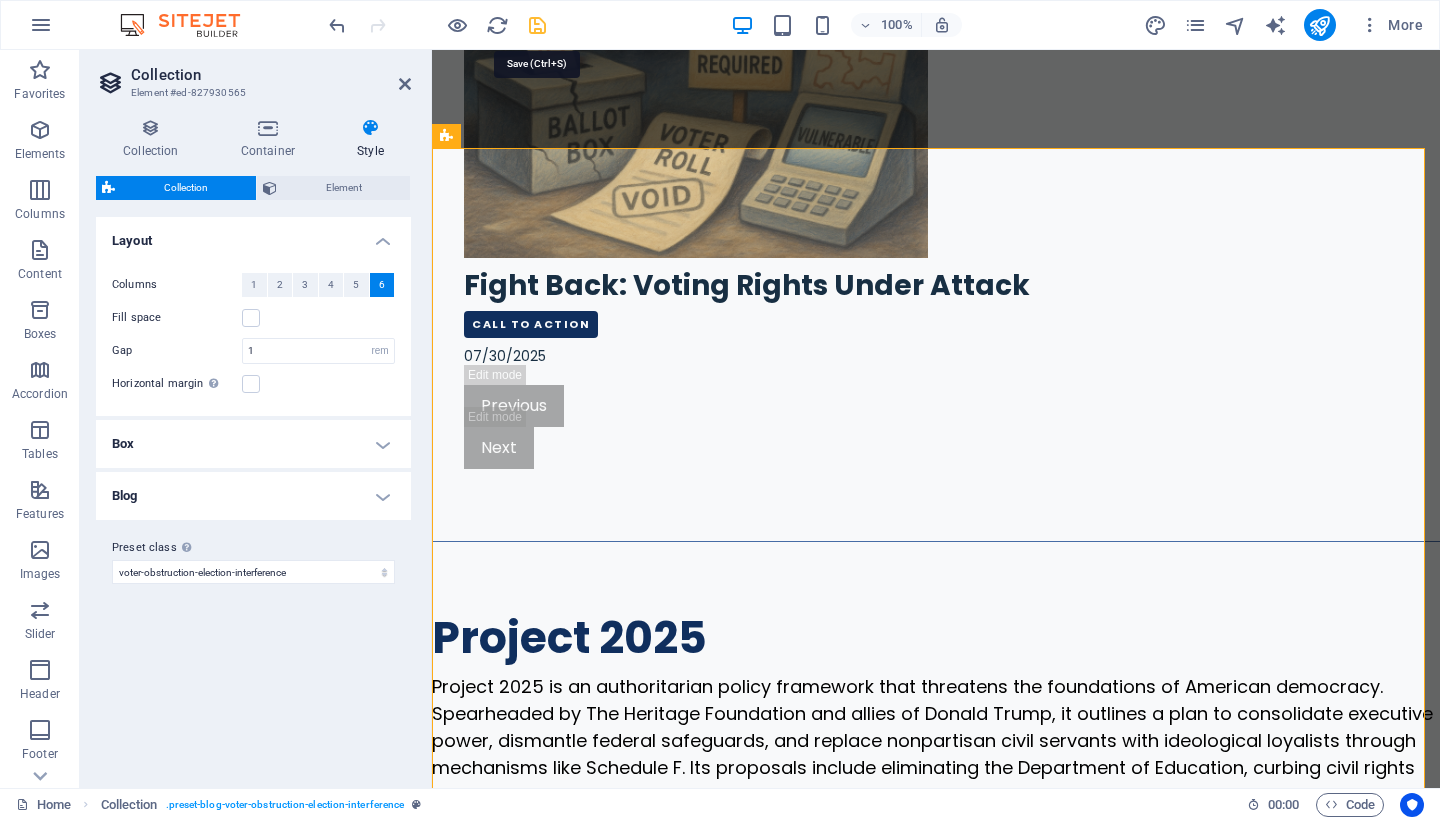 click at bounding box center [537, 25] 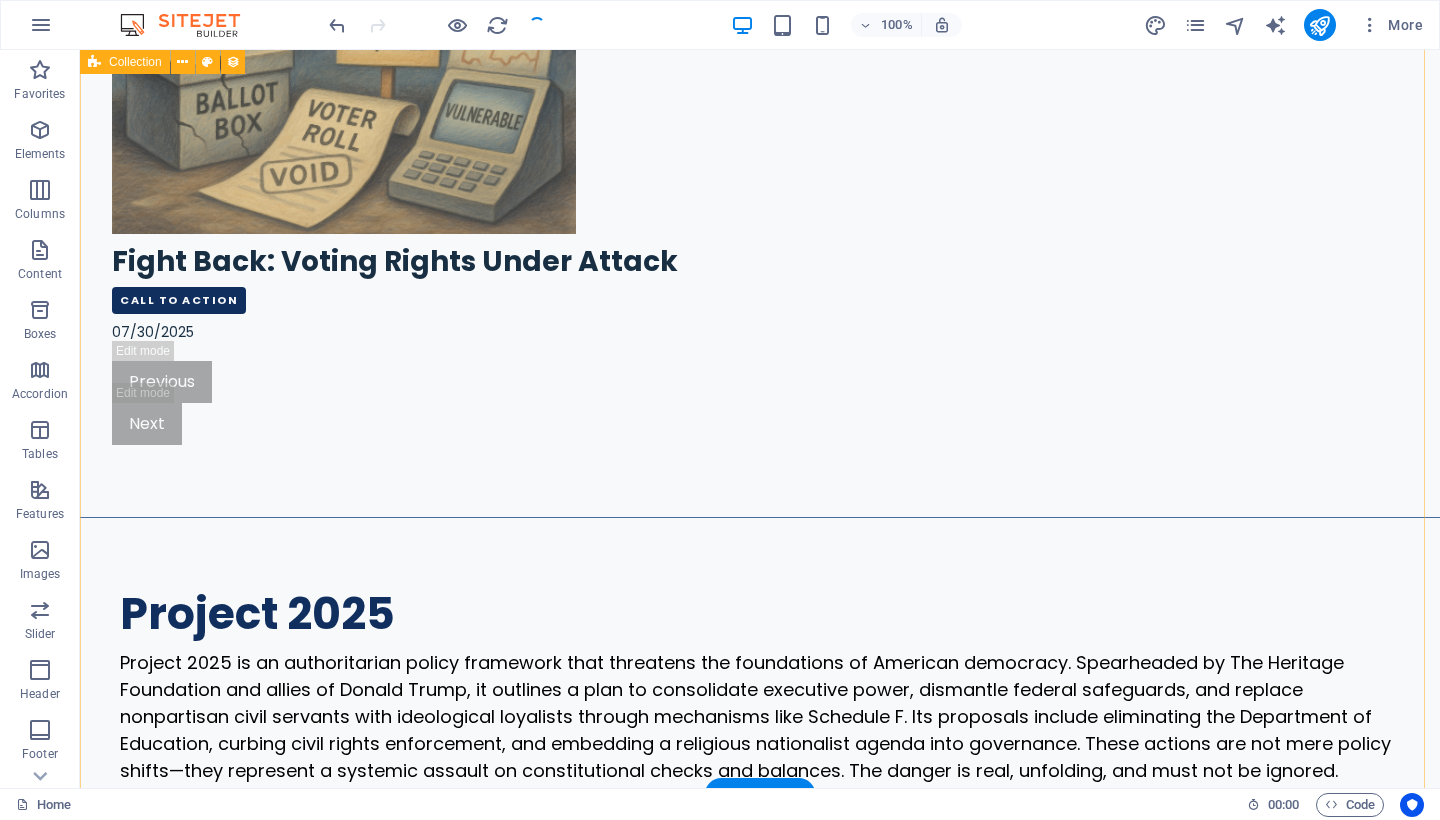 scroll, scrollTop: 2781, scrollLeft: 0, axis: vertical 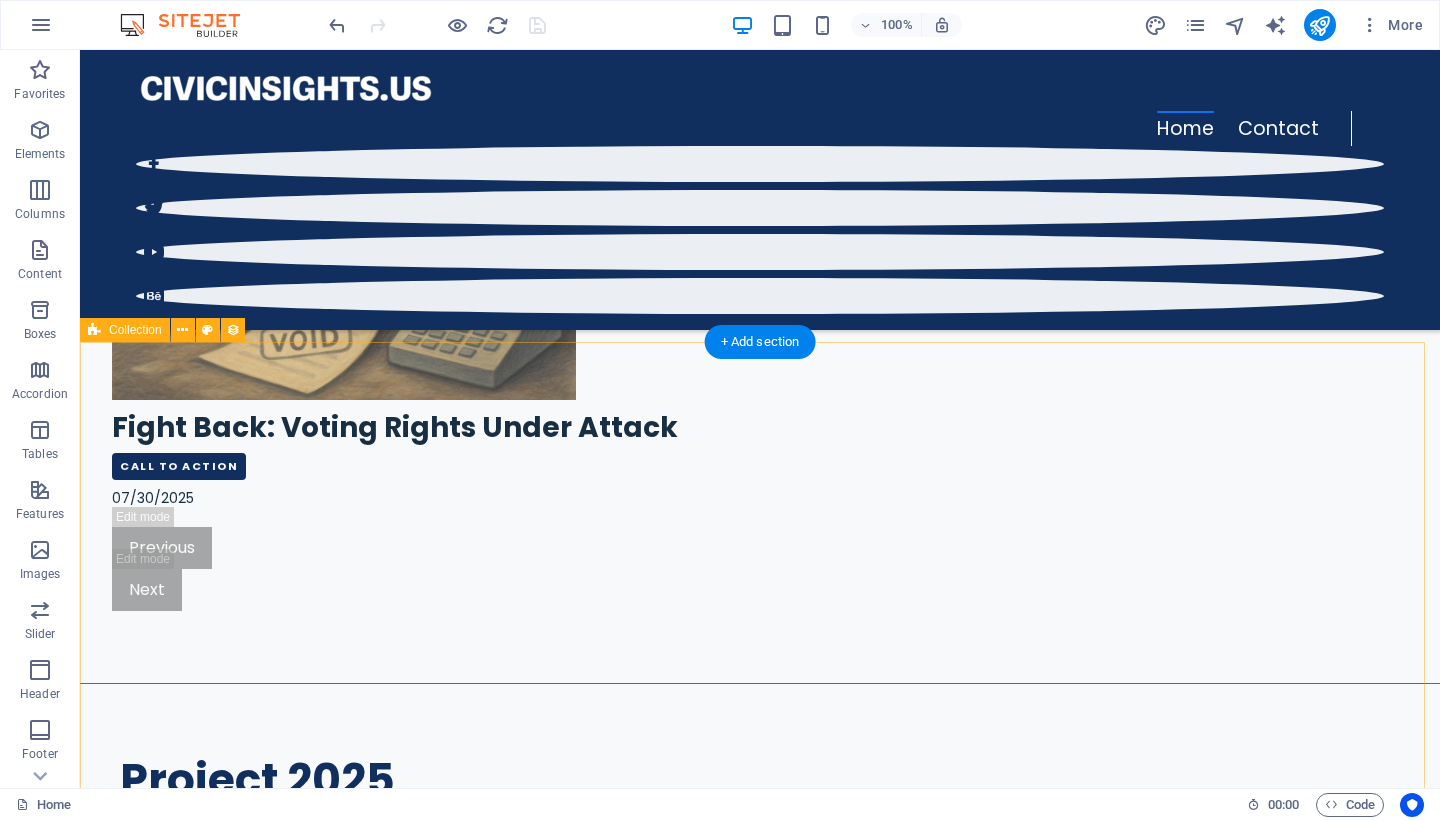 click on "1. How Voter ID Laws Disenfranchise Marginalized Communities Category 2 [DATE] 2. The Disappearing Polling Places: Logistical Barriers as a Modern Poll Tax Category 1 [DATE] Blog Post 4 Category 2 [DATE] Blog Post 3 Category 2 [DATE] Blog Post 2 Category 1 [DATE] Blog Post 1 Category 2 [DATE]  Previous Next" at bounding box center [760, 3975] 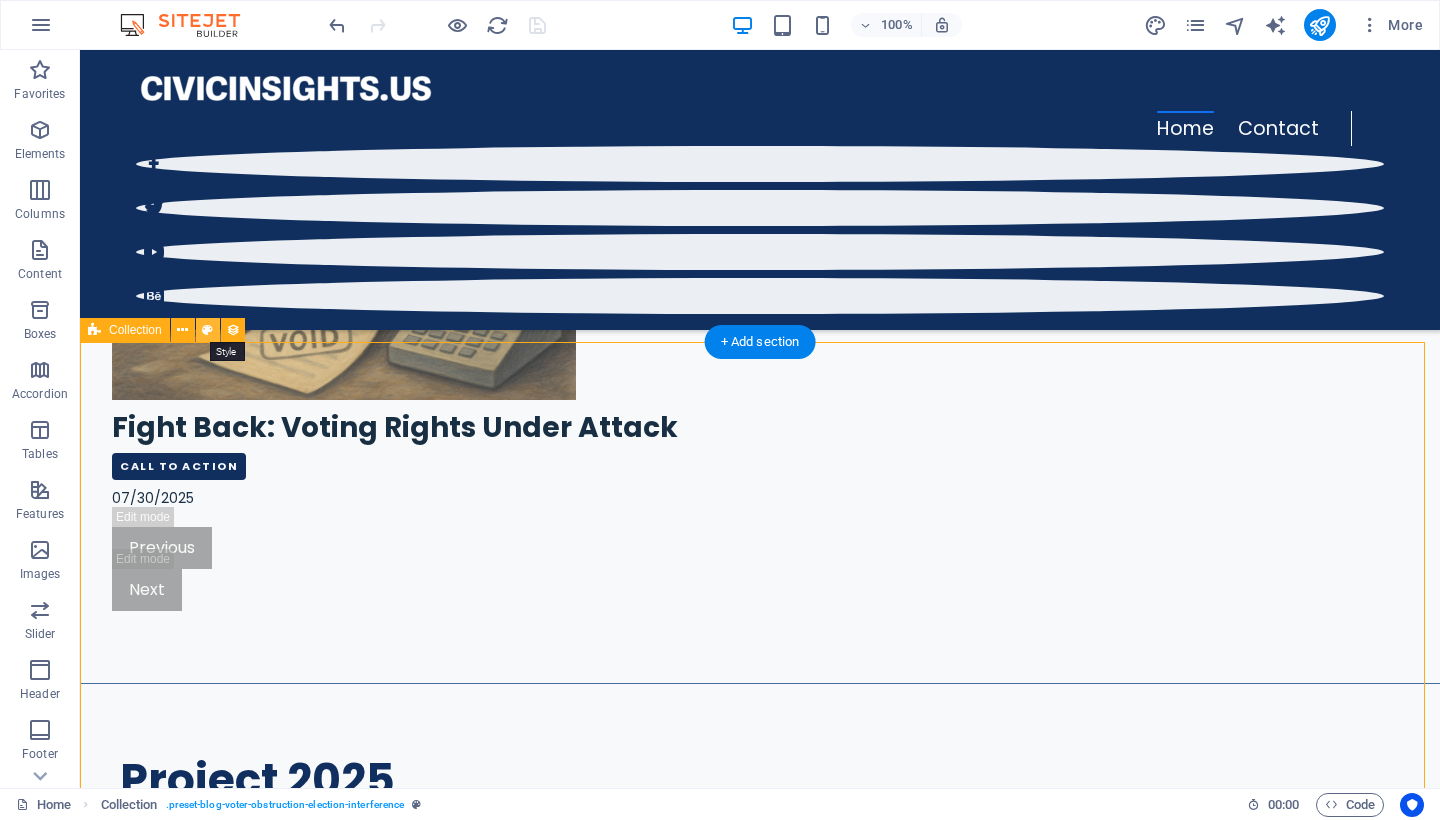 click at bounding box center [207, 330] 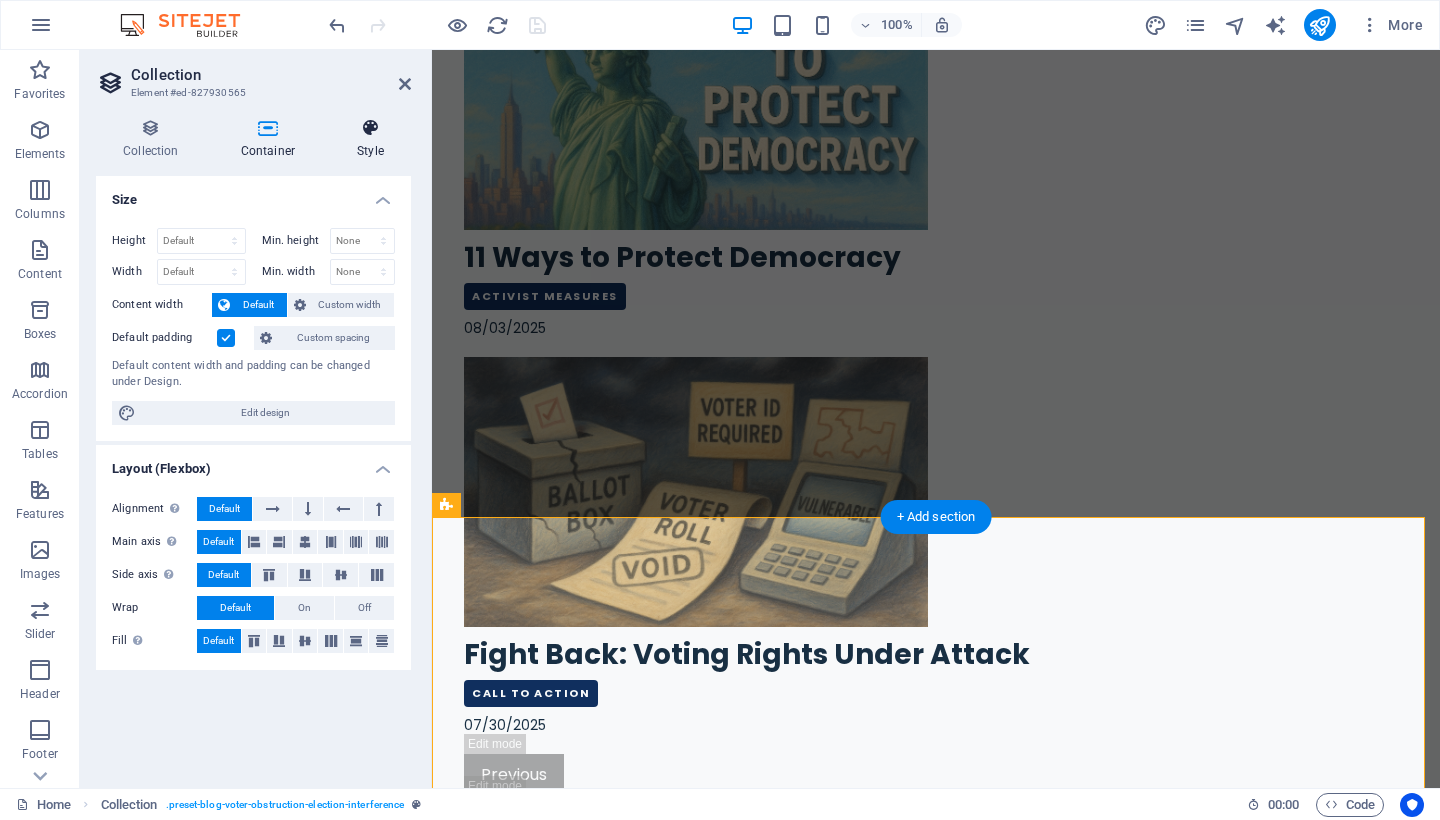 click at bounding box center (370, 128) 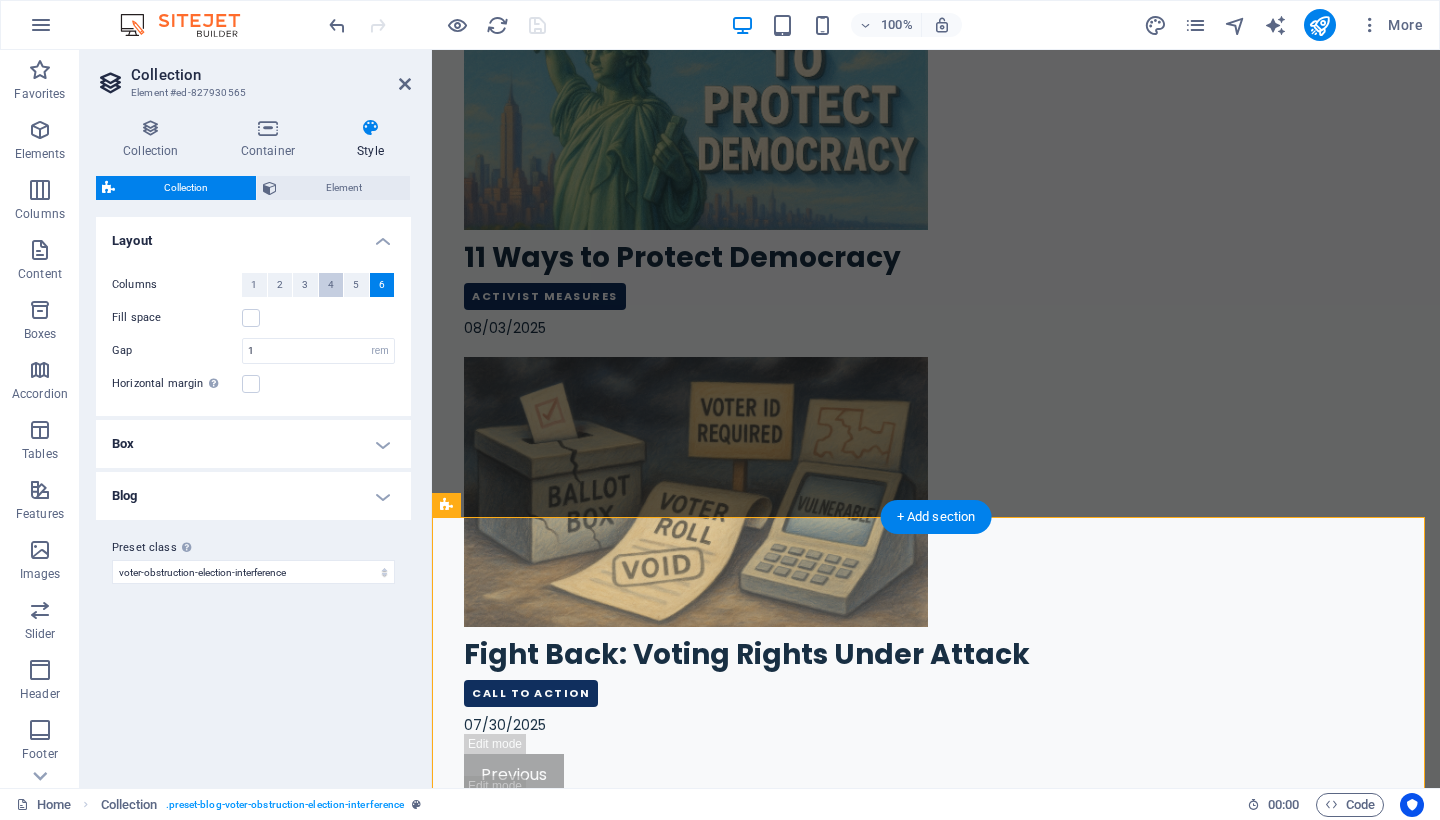 click on "4" at bounding box center (331, 285) 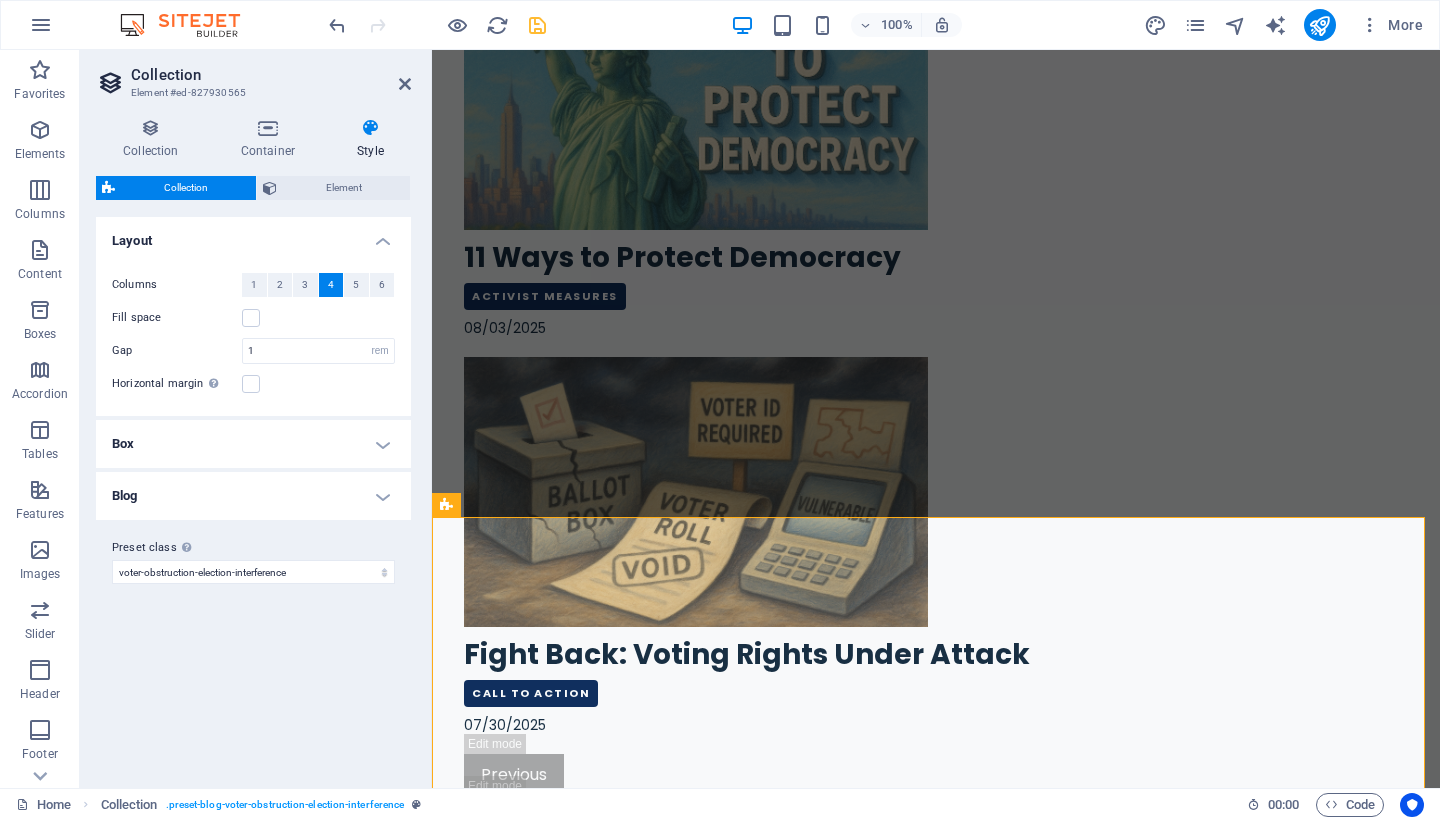 click on "Collection Container Style General Collection Activism and Advocacy Project 2025 Voter Obstruction & Election Interference Sort by Created at (ascending) Created at (descending) Updated at (ascending) Updated at (descending) Name (ascending) Name (descending) Slug (ascending) Slug (descending) Category (ascending) Category (descending) Author (ascending) Author (descending) Publishing Date (ascending) Publishing Date (descending) Status (ascending) Status (descending) Random Unique Display only unique values. Leave disabled if unclear. None Name Slug Description Content Category Author Image Publishing Date Status Reload content Configure collection Please add a collection first Collections Manage content Add and edit the content of your collection. Manage content Single Page Layout This layout is used as a template for all items (e.g. a blog post) of this collection. The content of an item will be pulled into the layout you set up in this template by linking elements to collection fields. Filter" at bounding box center (253, 445) 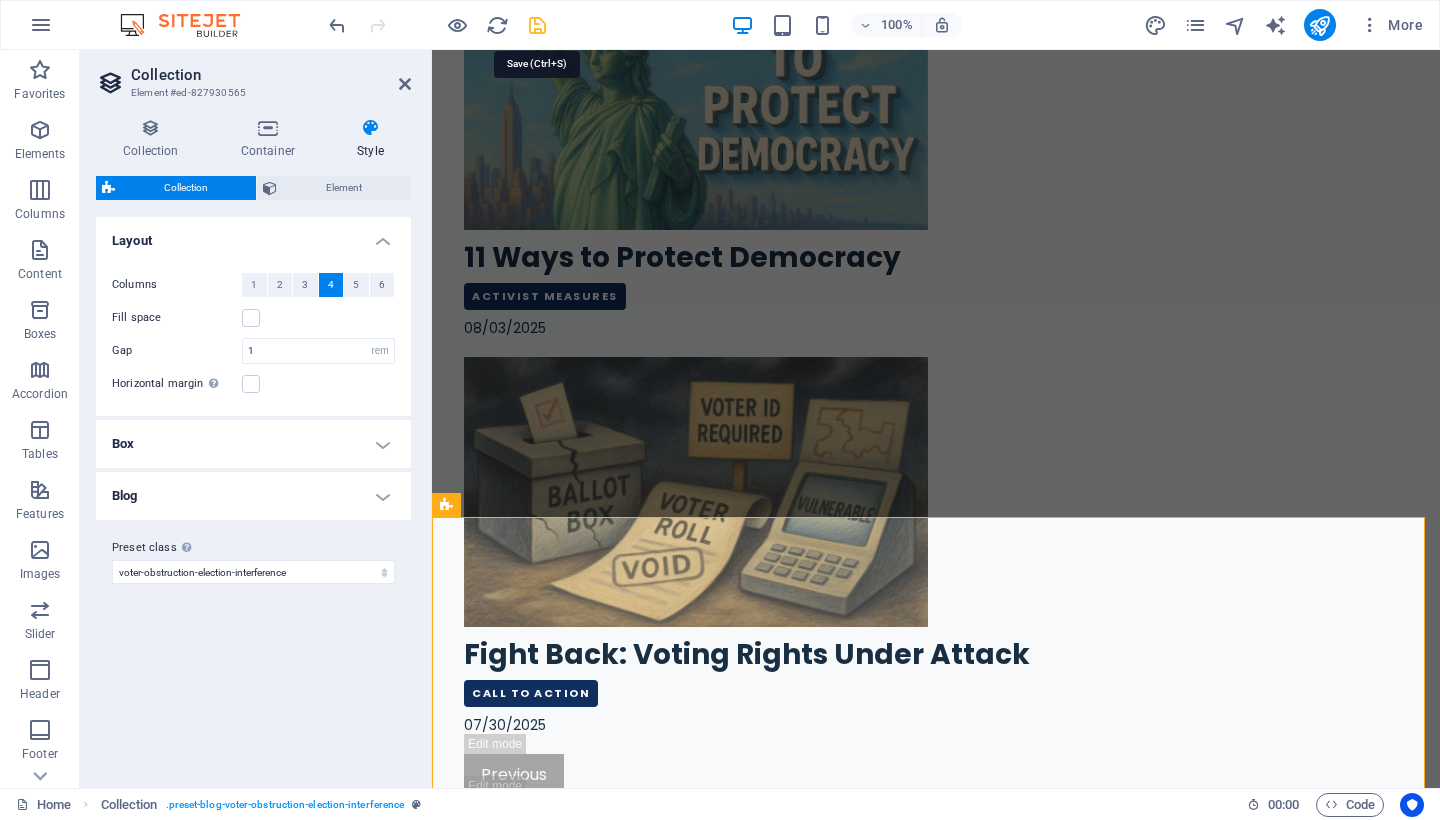 click at bounding box center (537, 25) 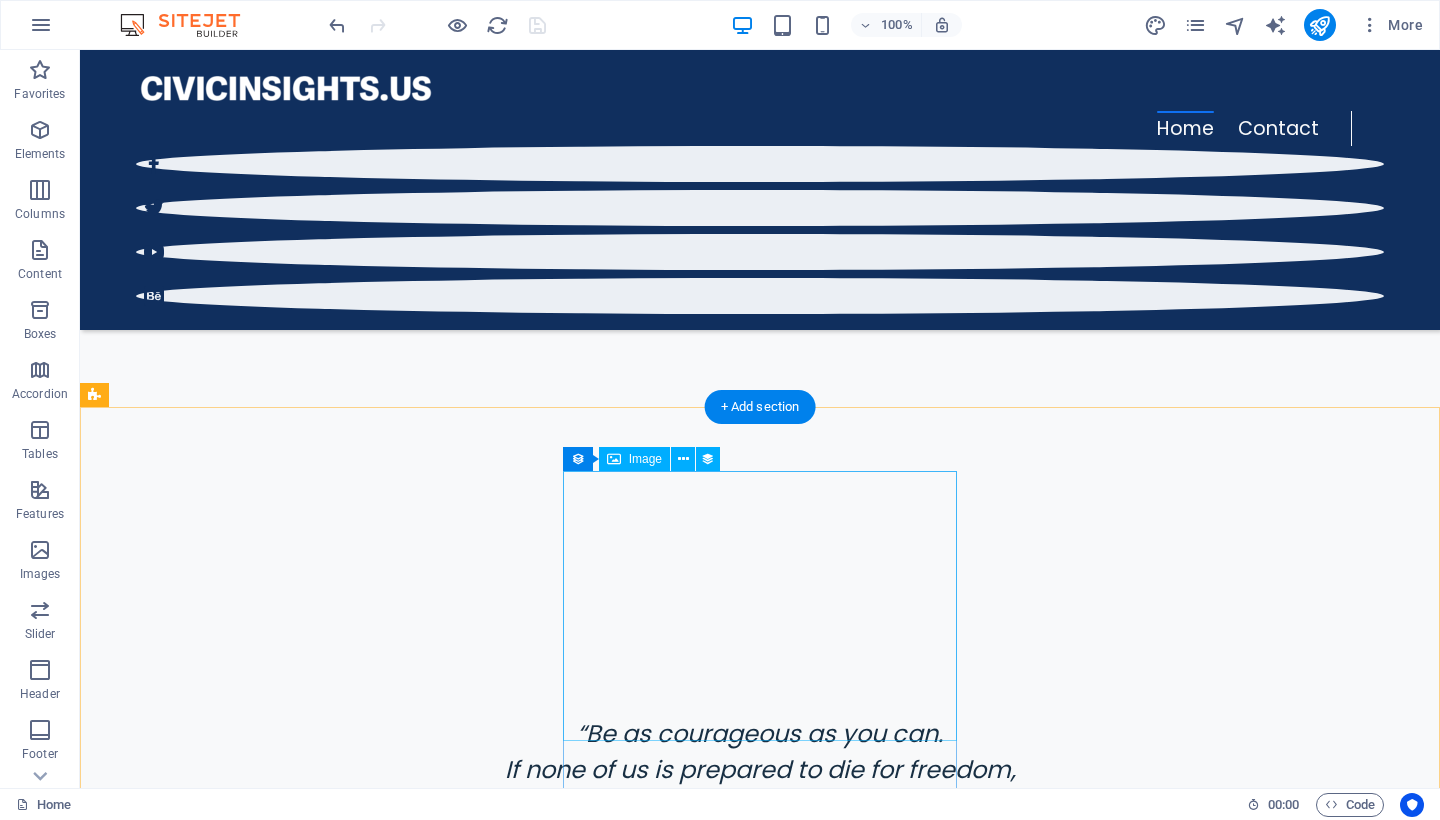 scroll, scrollTop: 1298, scrollLeft: 0, axis: vertical 